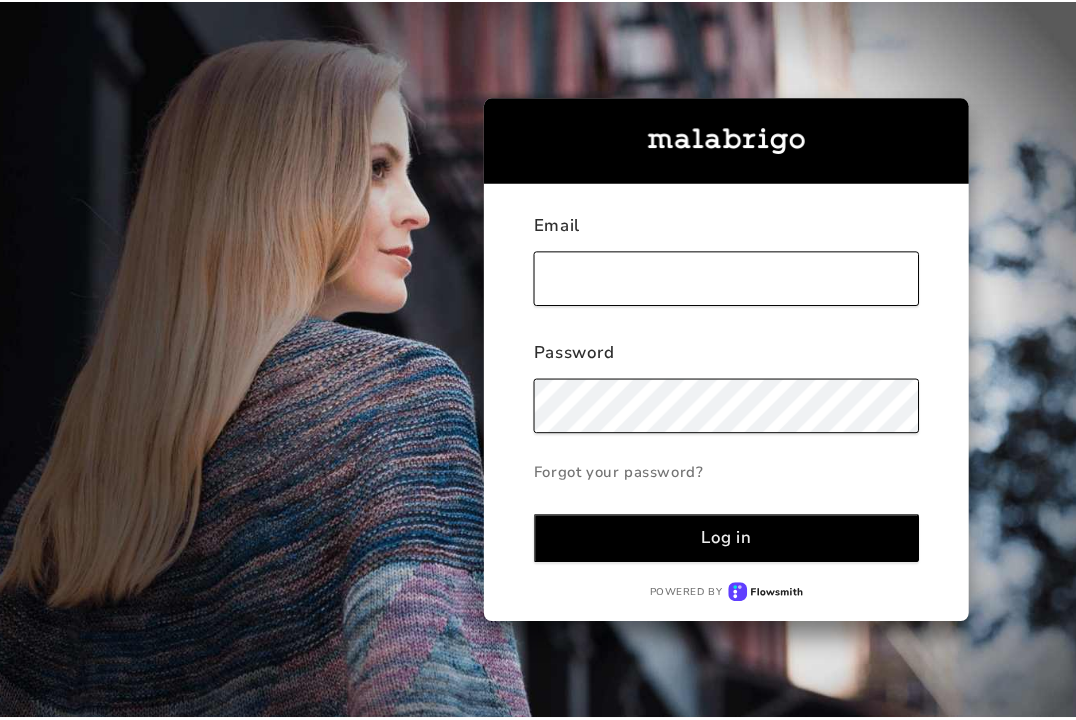 scroll, scrollTop: 0, scrollLeft: 0, axis: both 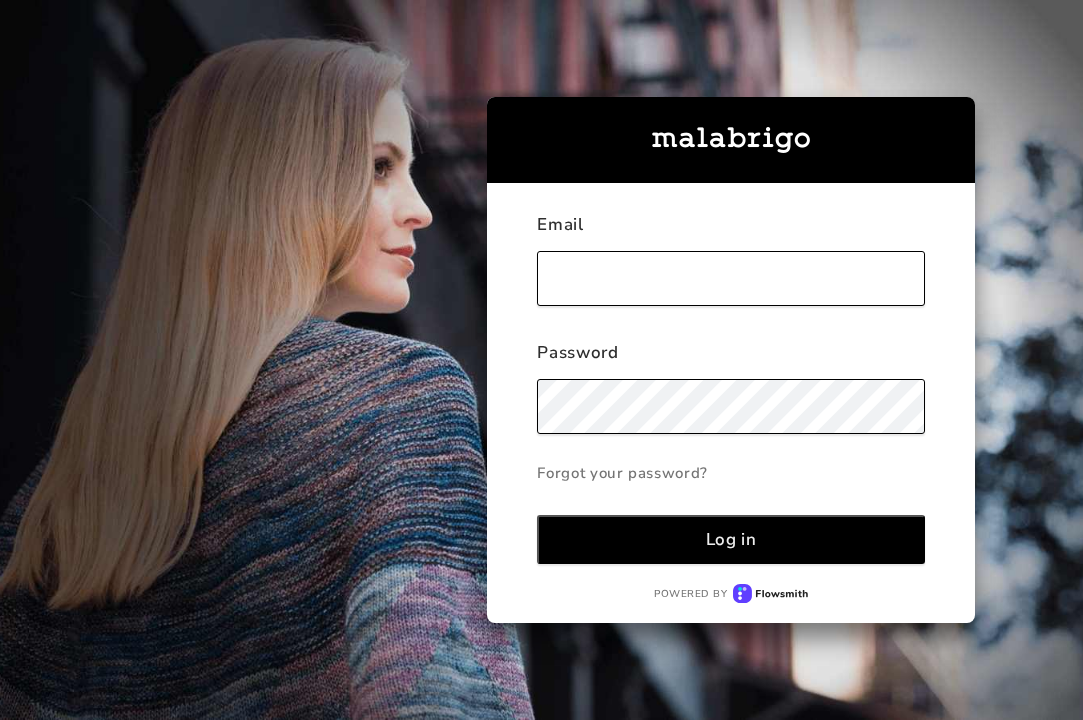 type on "[PERSON_NAME][EMAIL_ADDRESS][DOMAIN_NAME]" 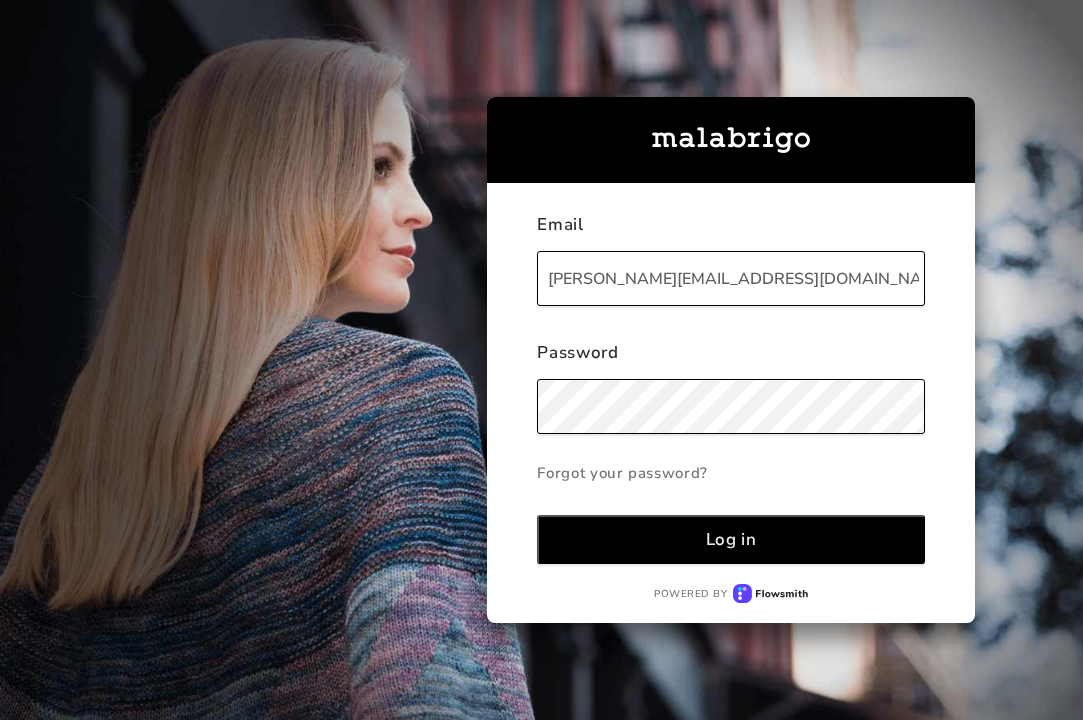 click on "Log in" at bounding box center [731, 539] 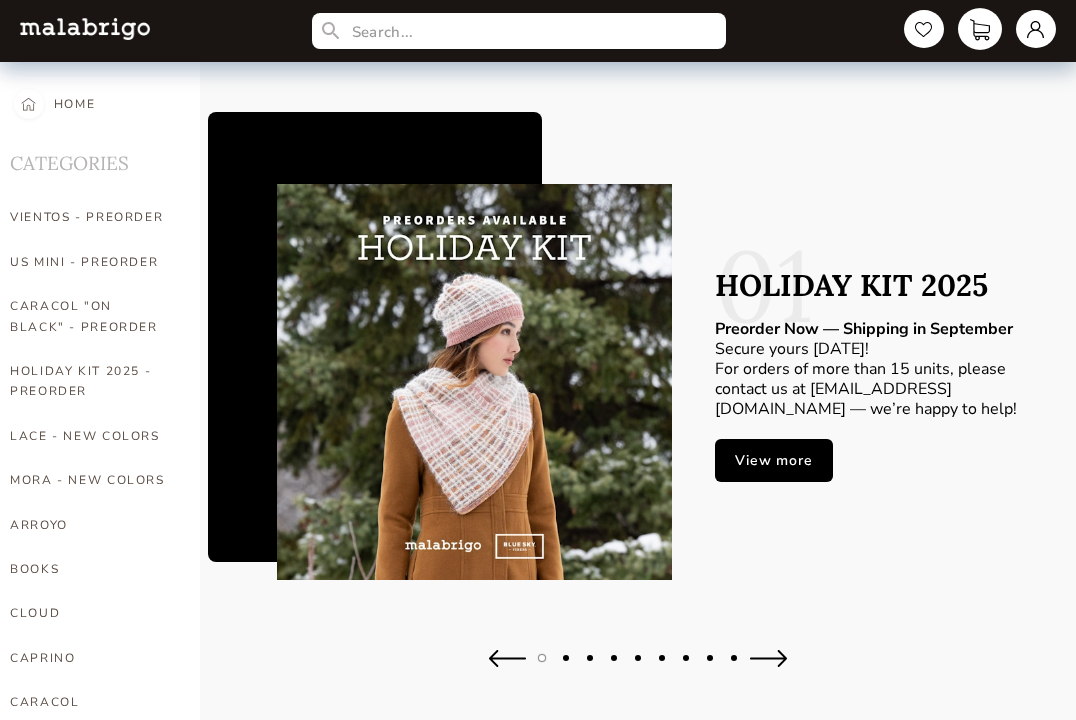 click at bounding box center (980, 29) 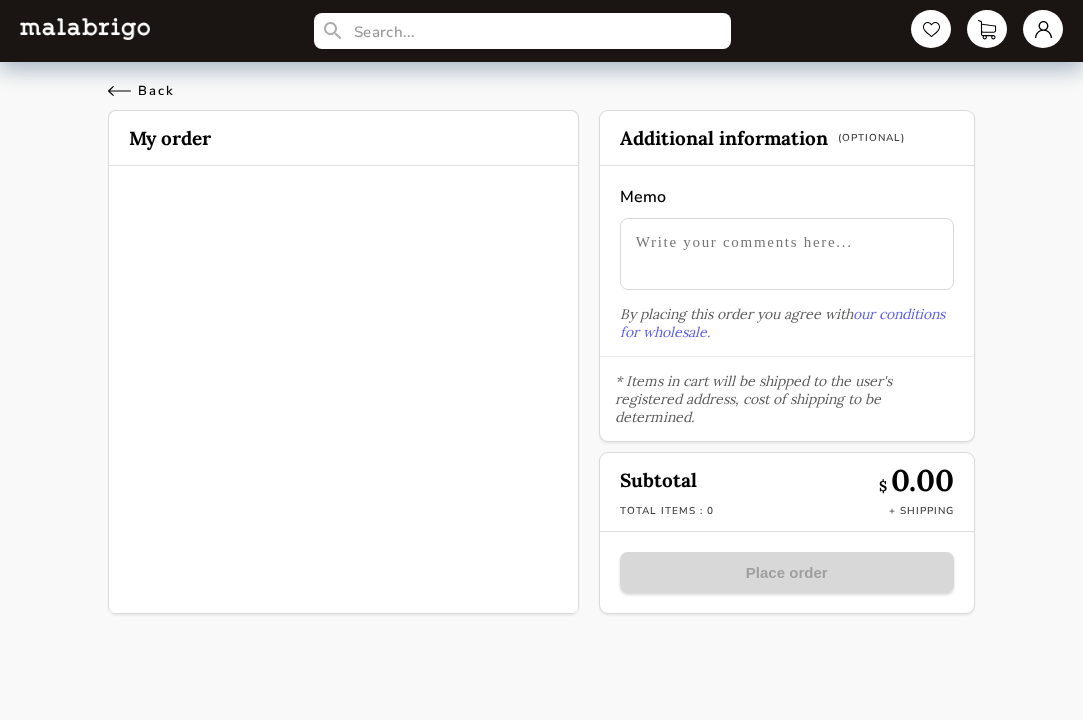 click on "Back" at bounding box center [141, 91] 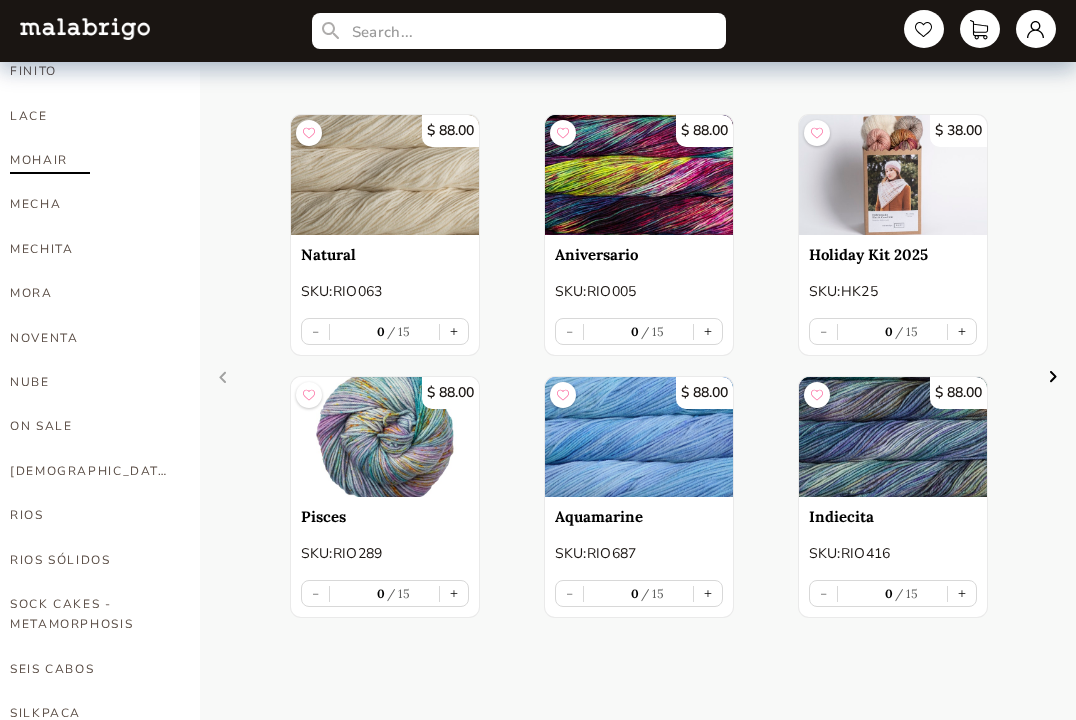 scroll, scrollTop: 767, scrollLeft: 0, axis: vertical 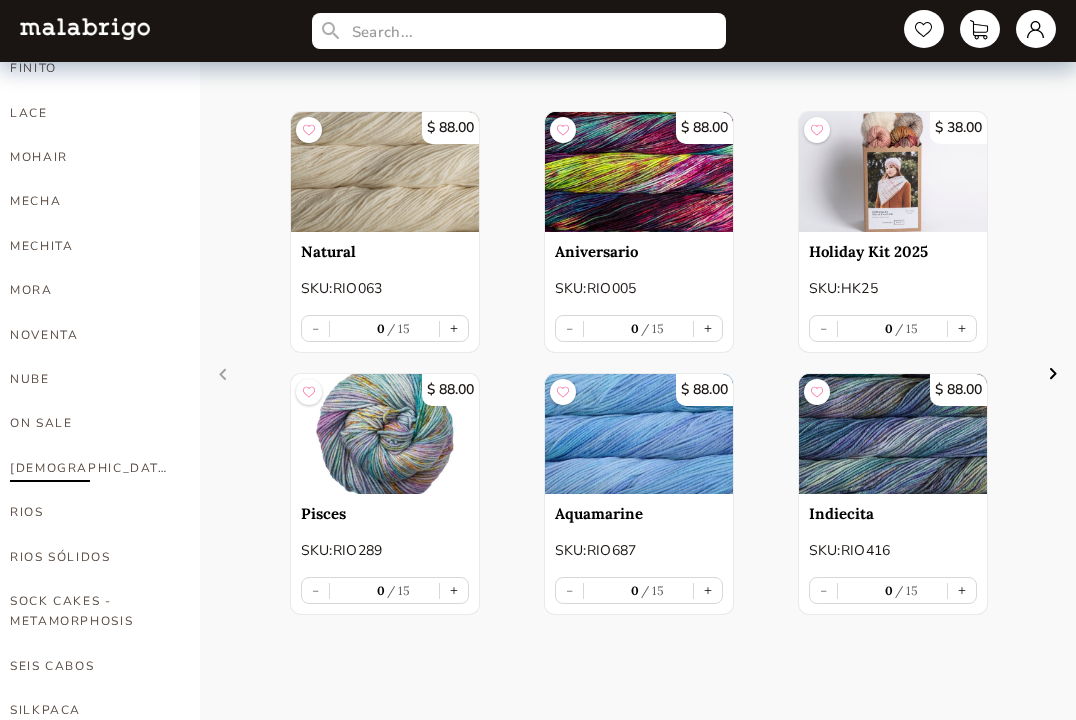 click on "[DEMOGRAPHIC_DATA]" at bounding box center (90, 468) 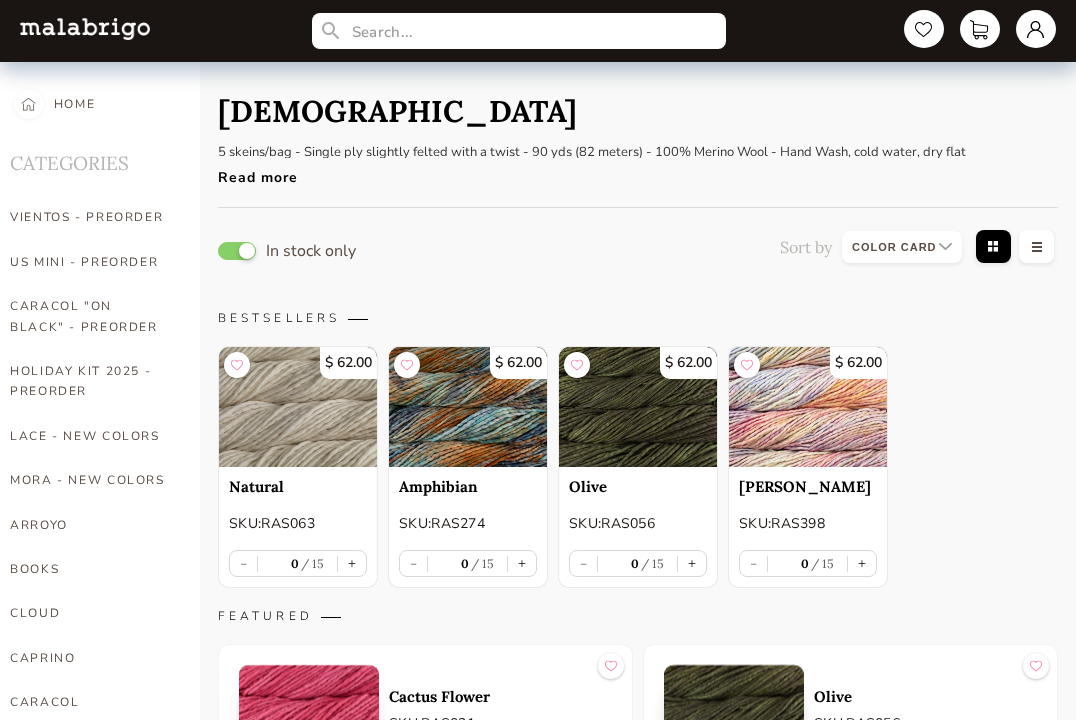 scroll, scrollTop: 0, scrollLeft: 0, axis: both 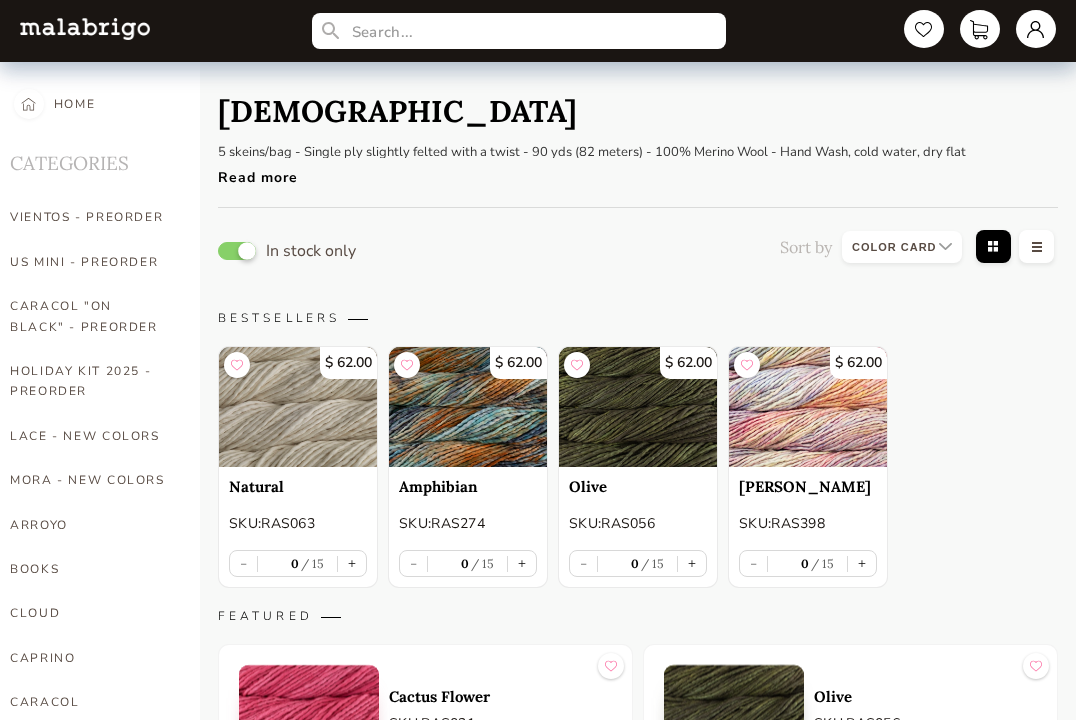 click at bounding box center (237, 251) 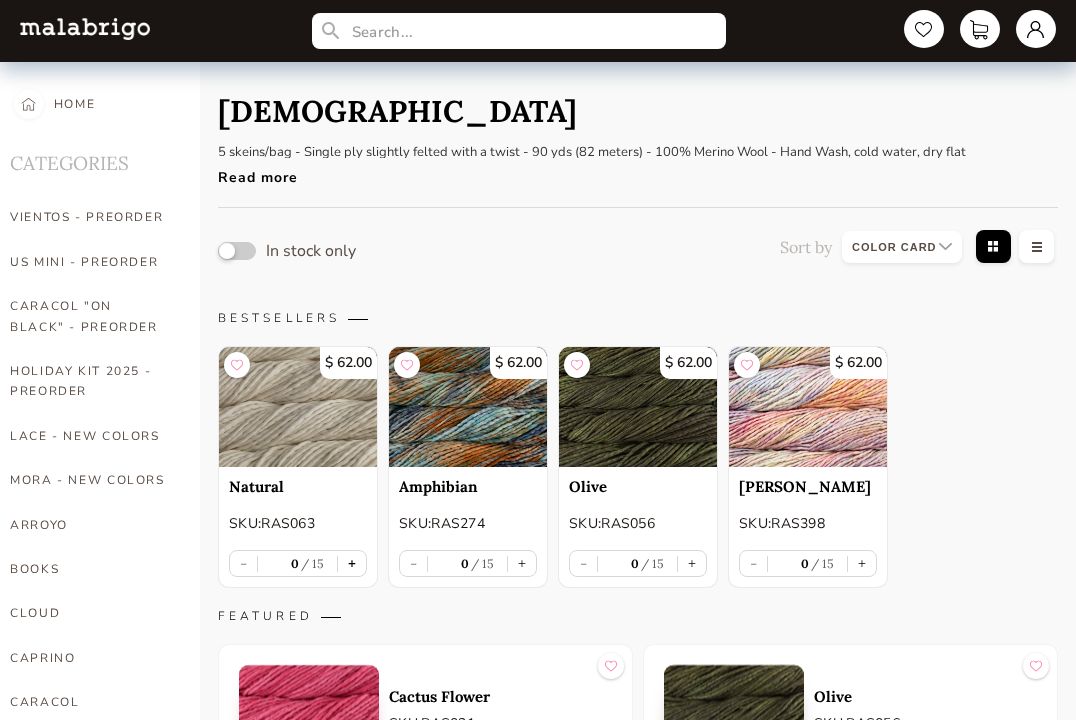 click on "+" at bounding box center (352, 563) 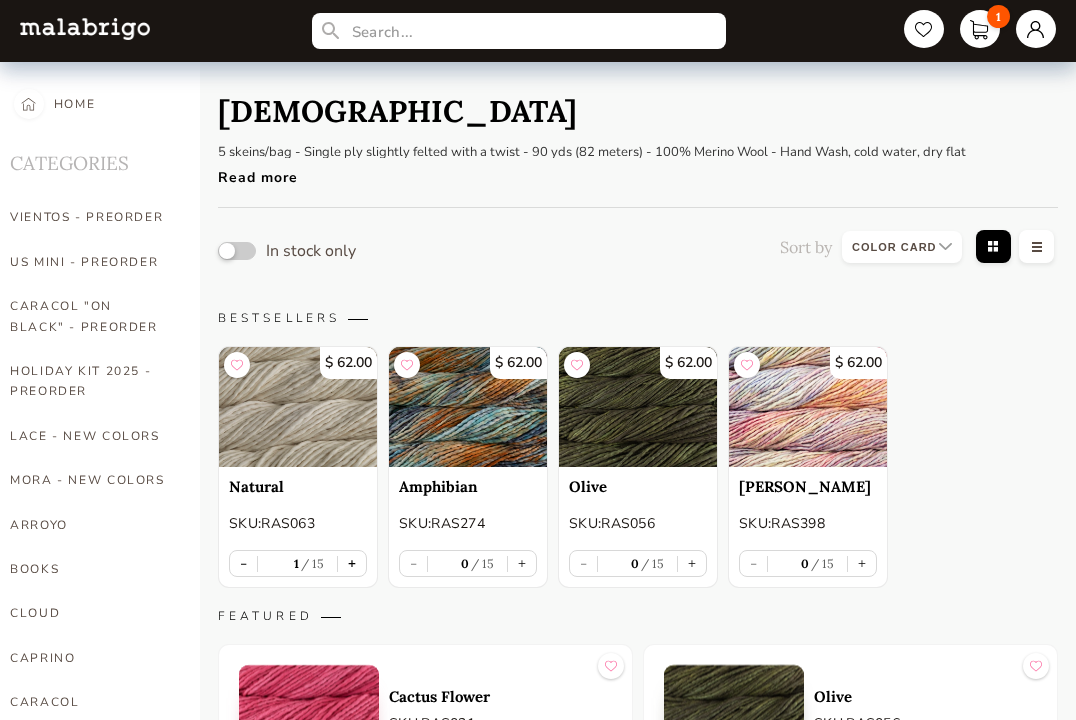 click on "+" at bounding box center (352, 563) 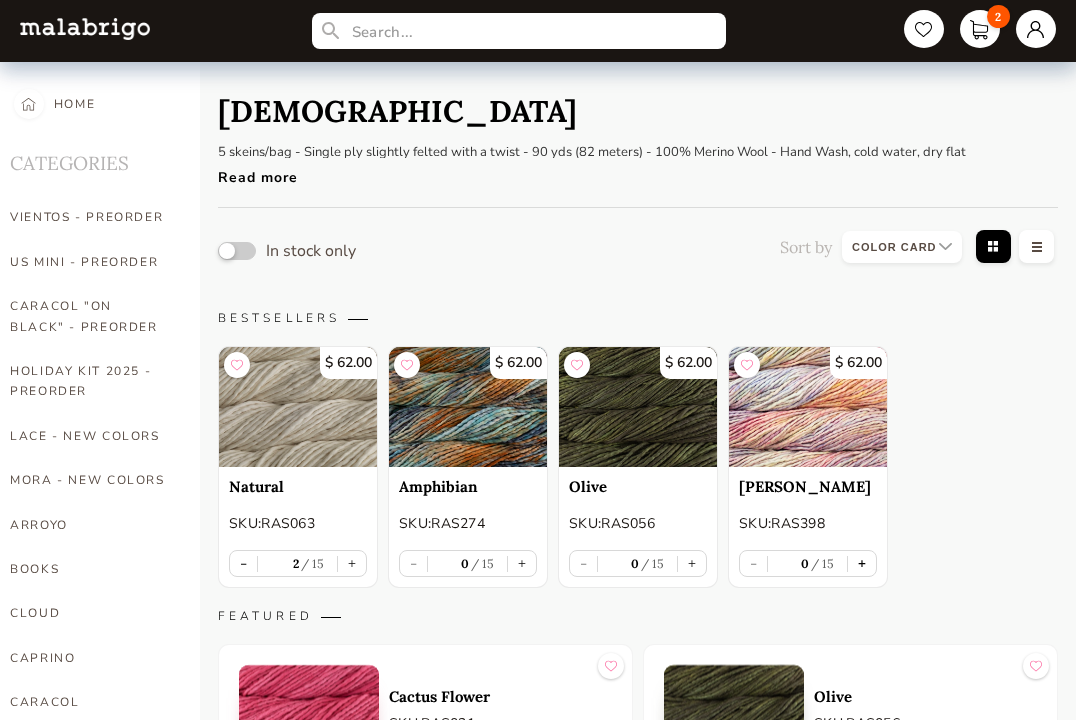 click on "+" at bounding box center [862, 563] 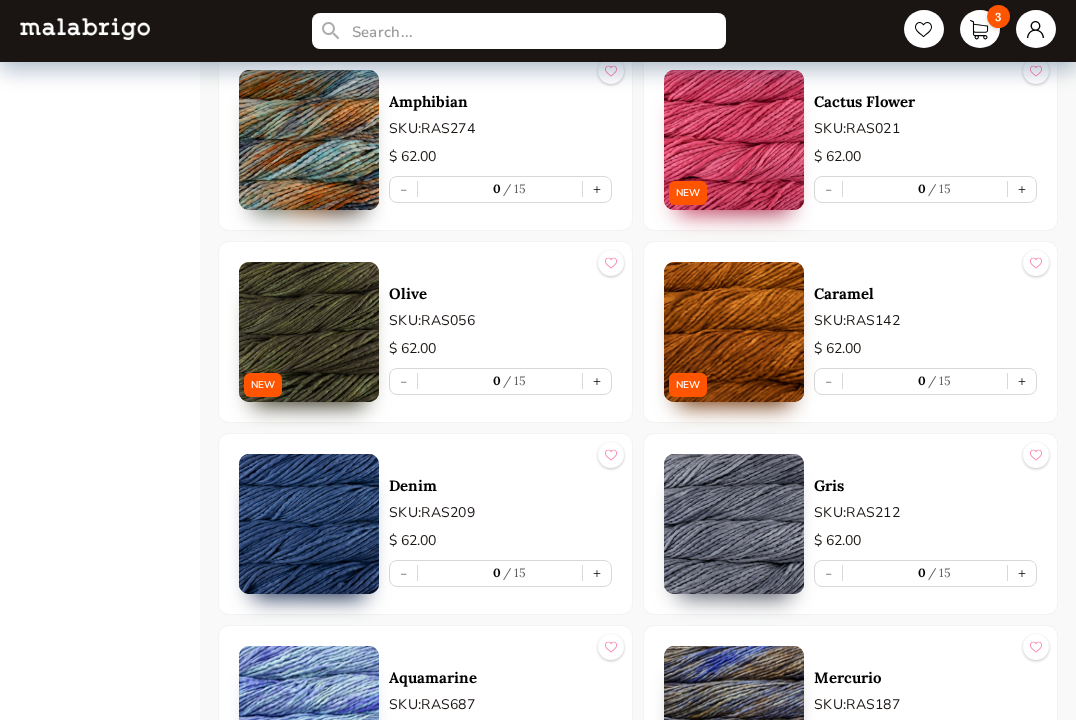 scroll, scrollTop: 1794, scrollLeft: 0, axis: vertical 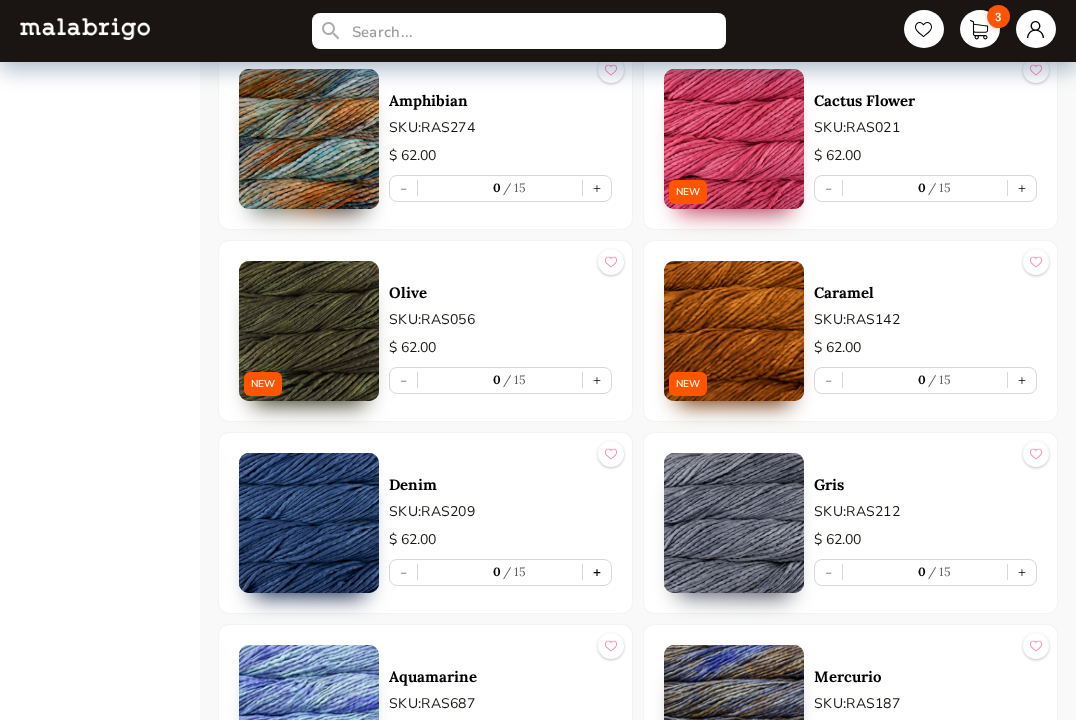click on "+" at bounding box center (597, 572) 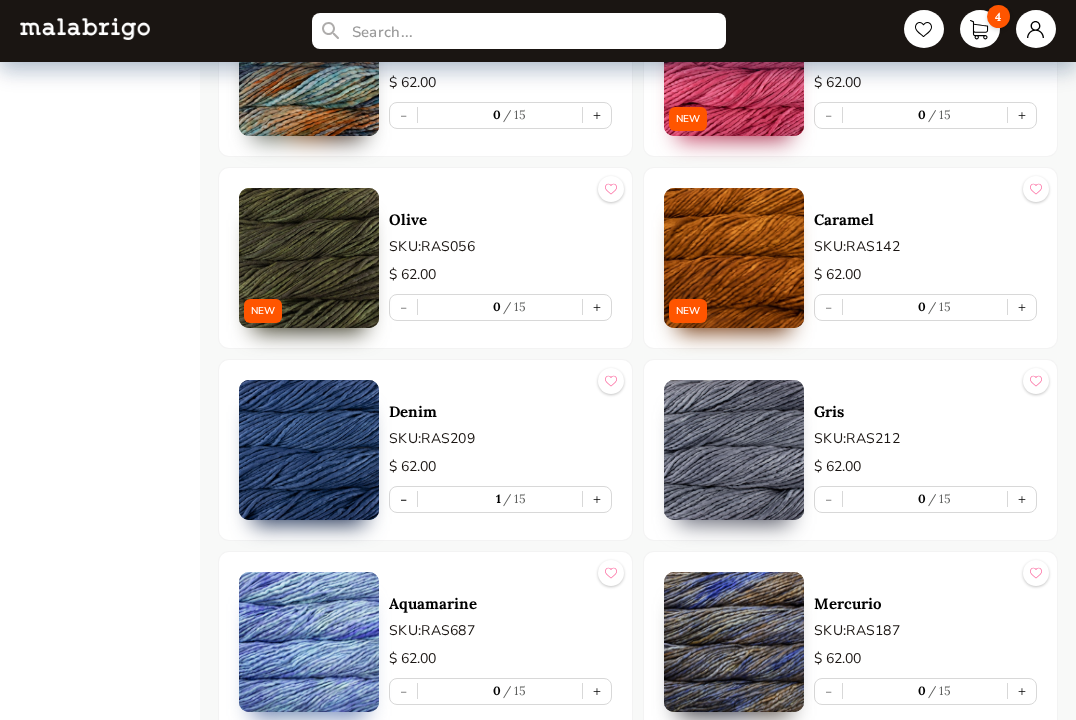 scroll, scrollTop: 1886, scrollLeft: 0, axis: vertical 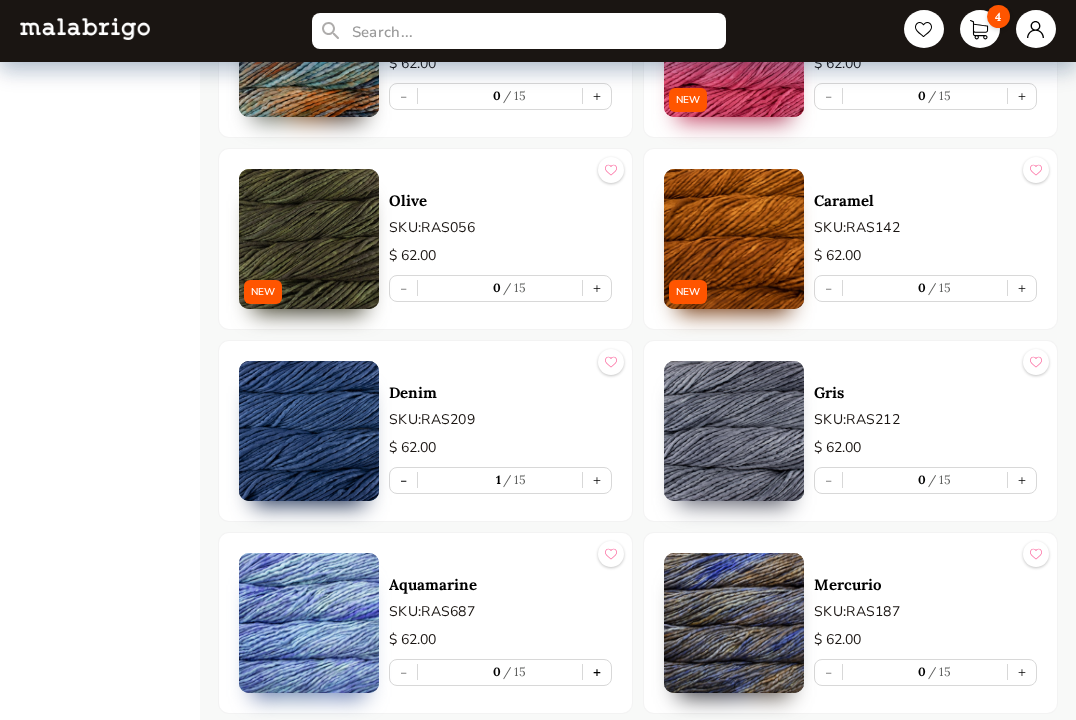 click on "+" at bounding box center (597, 672) 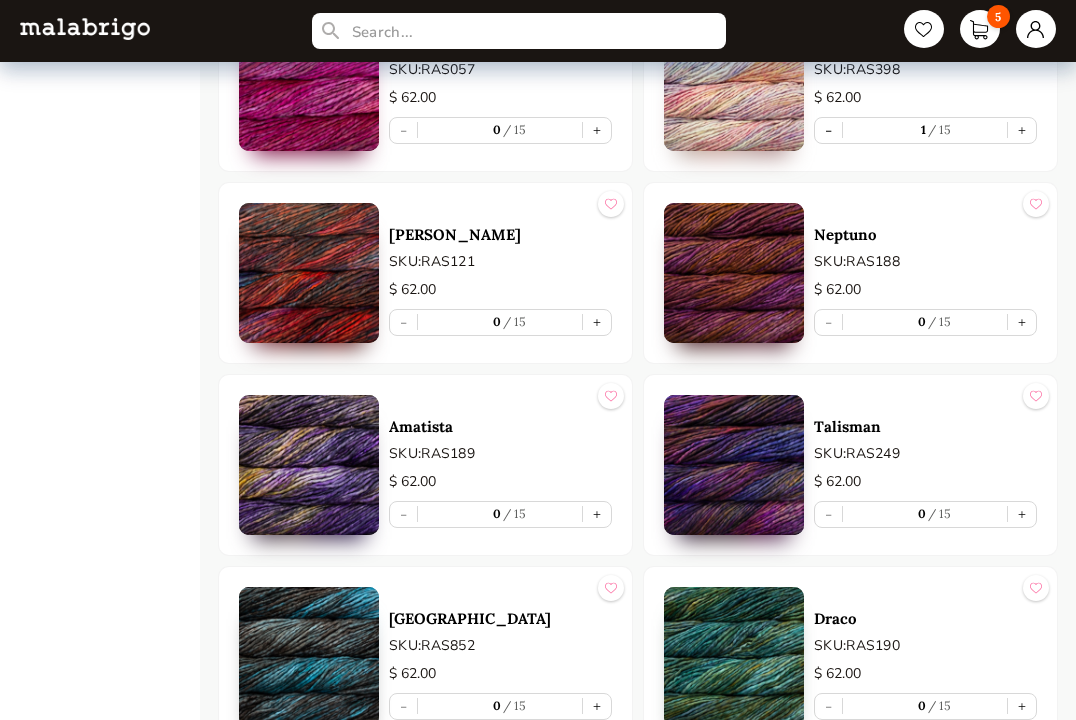 scroll, scrollTop: 2621, scrollLeft: 0, axis: vertical 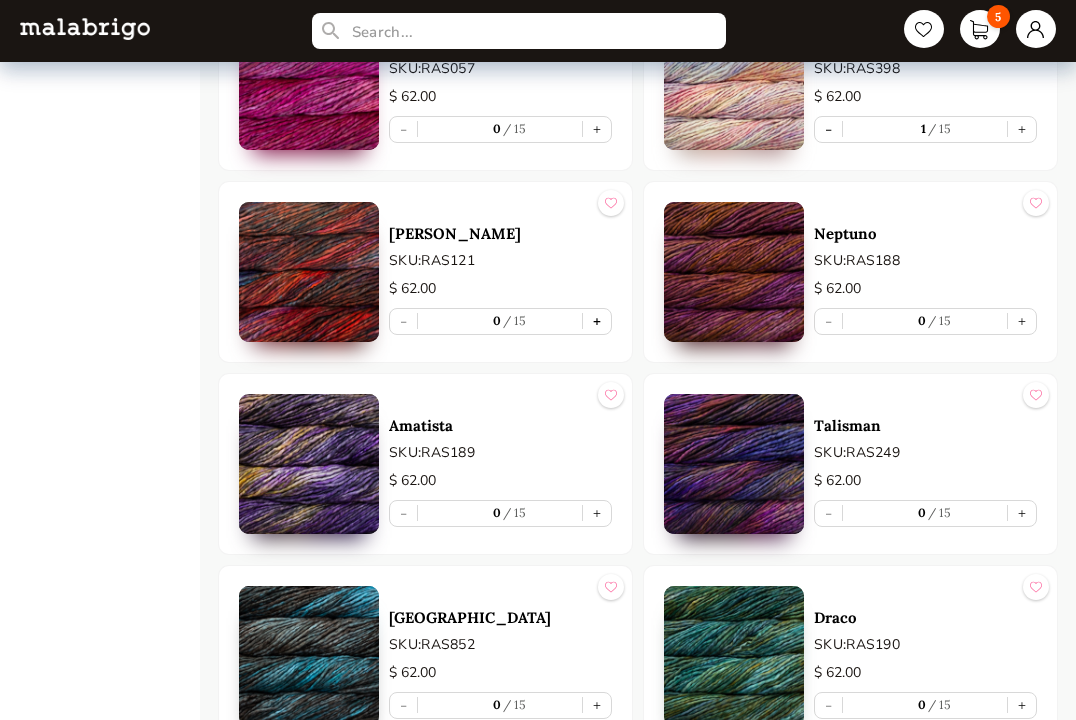 click on "+" at bounding box center [597, 321] 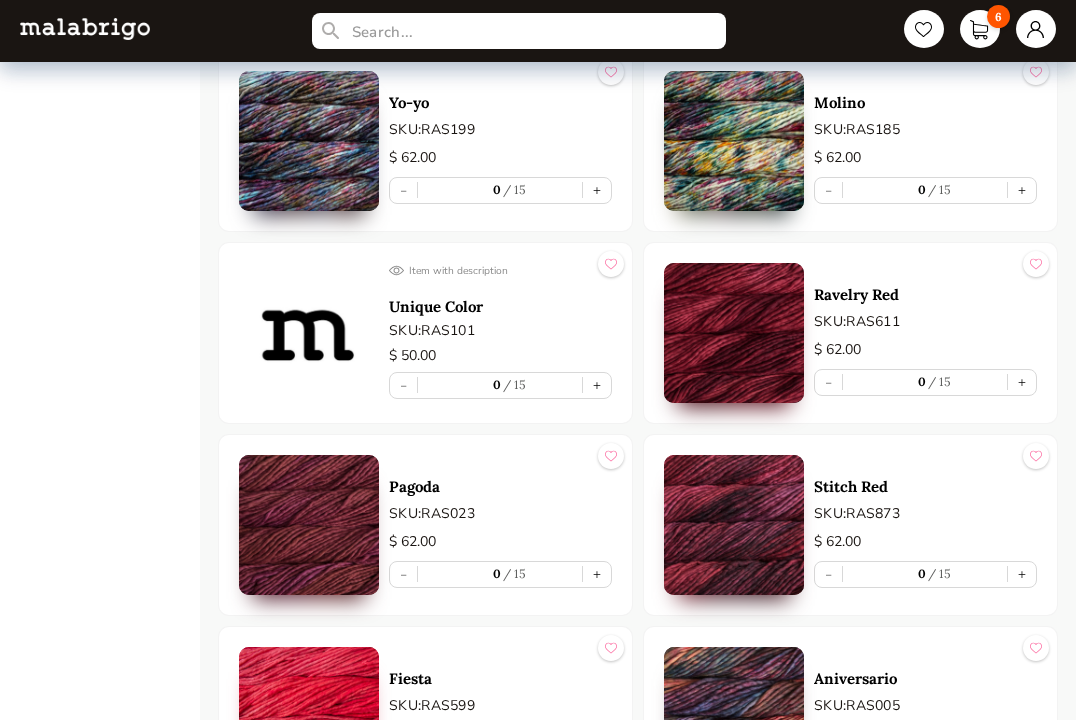 scroll, scrollTop: 3713, scrollLeft: 0, axis: vertical 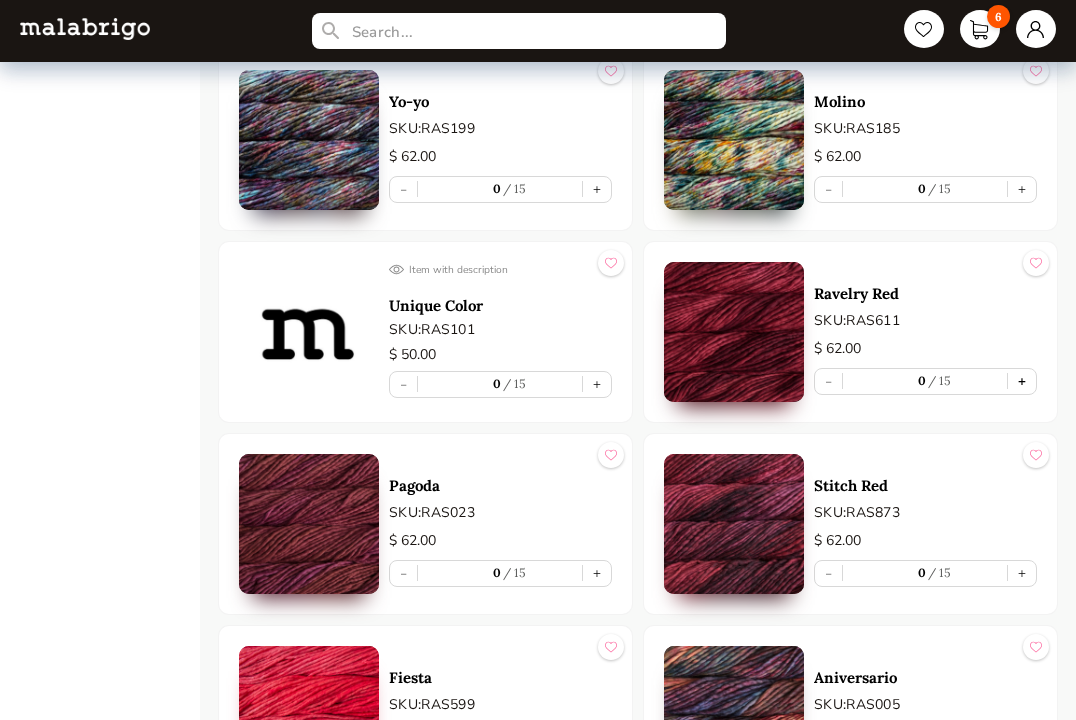 click on "+" at bounding box center (1022, 381) 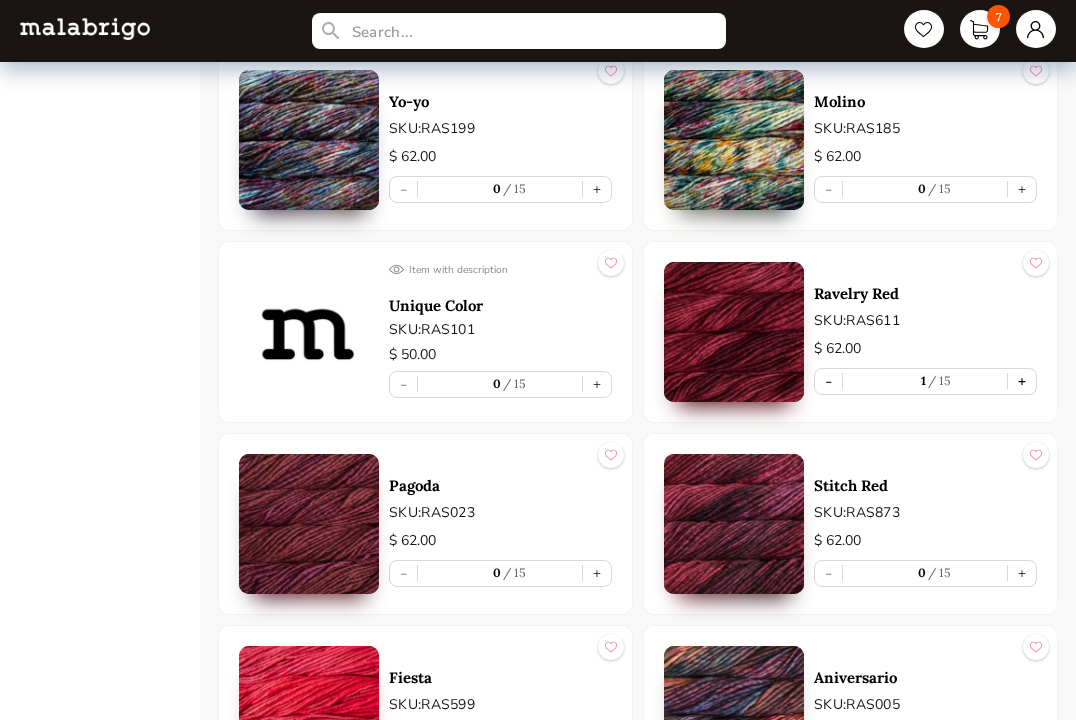 type on "1" 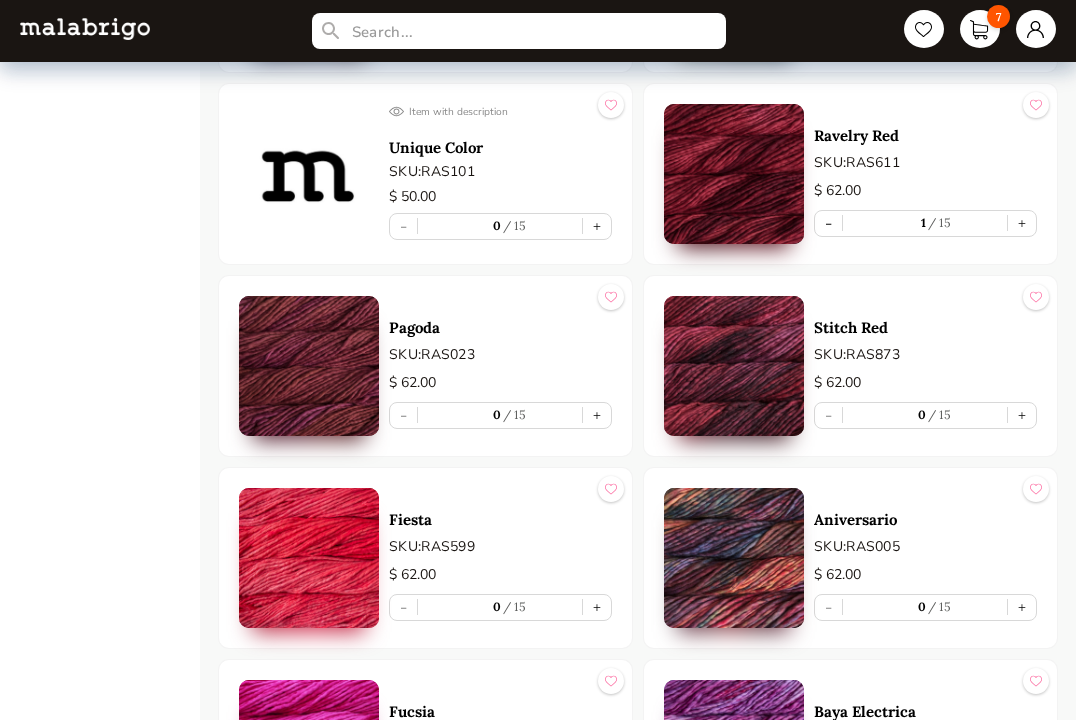 scroll, scrollTop: 3887, scrollLeft: 0, axis: vertical 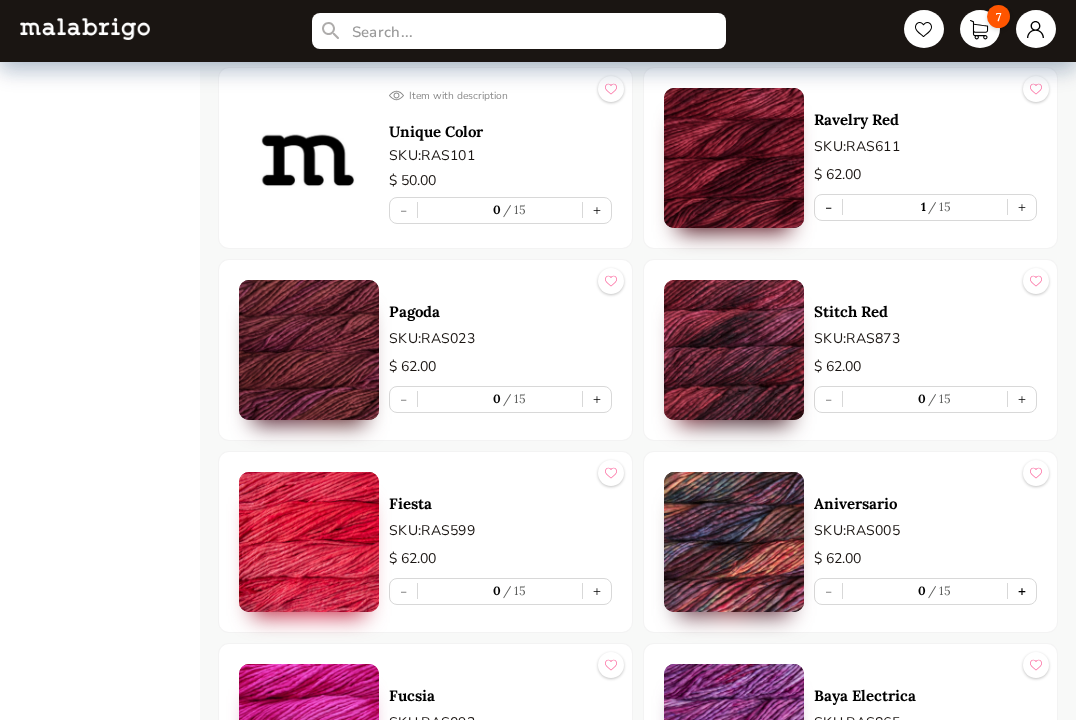 click on "+" at bounding box center (1022, 591) 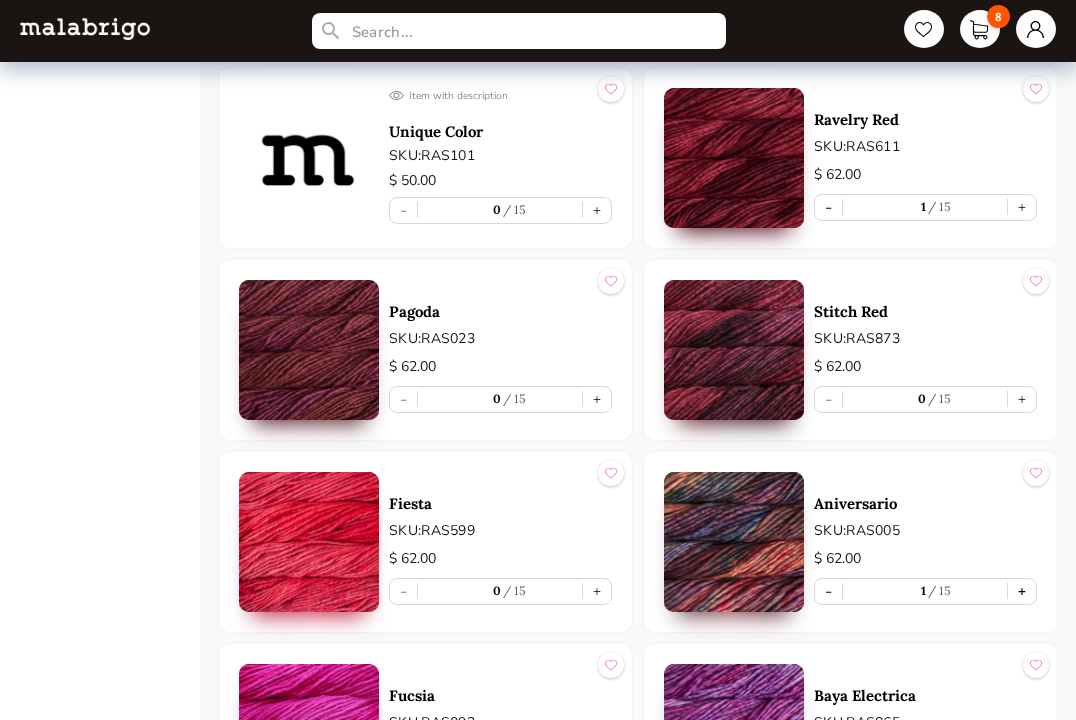 type on "1" 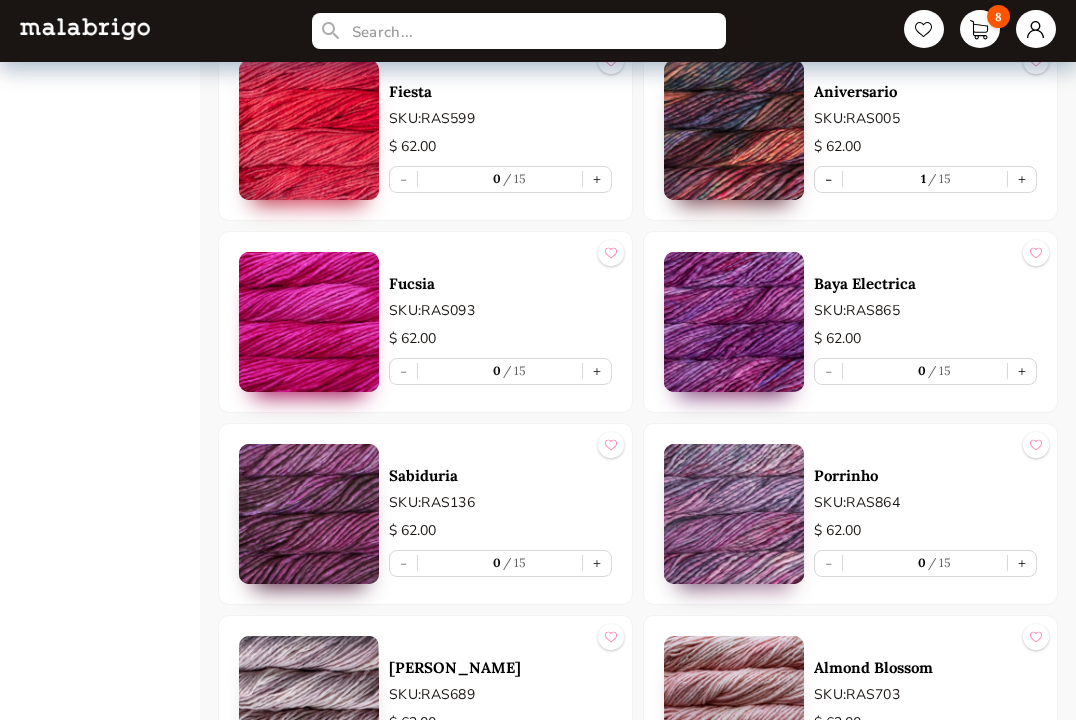 scroll, scrollTop: 4305, scrollLeft: 0, axis: vertical 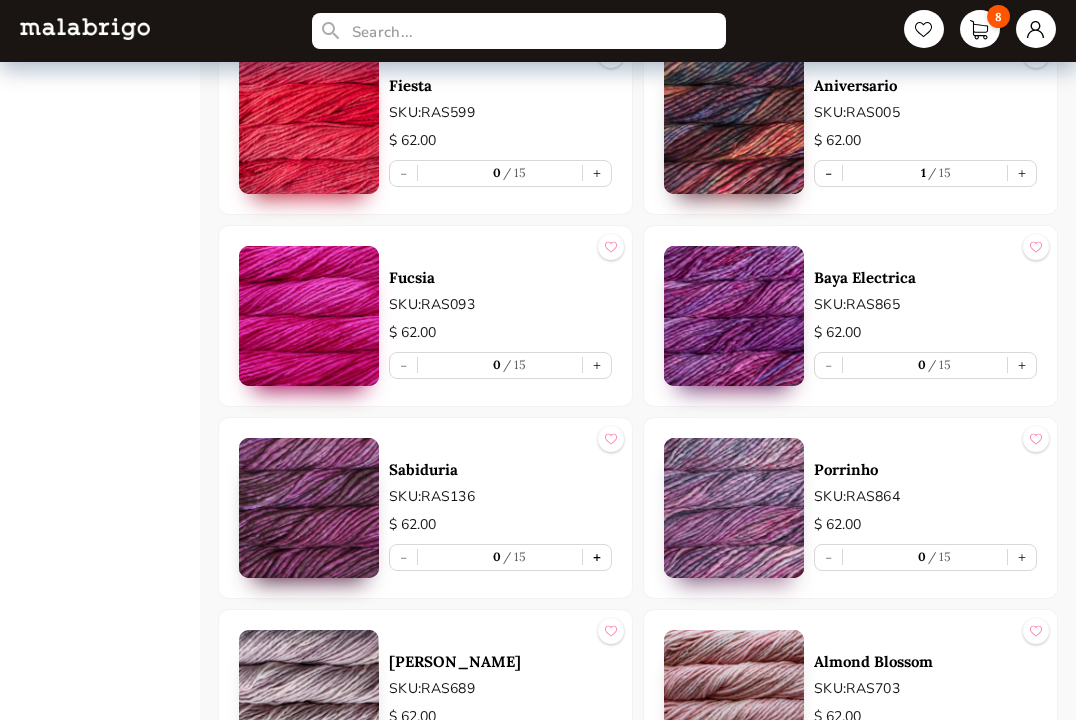 click on "+" at bounding box center (597, 557) 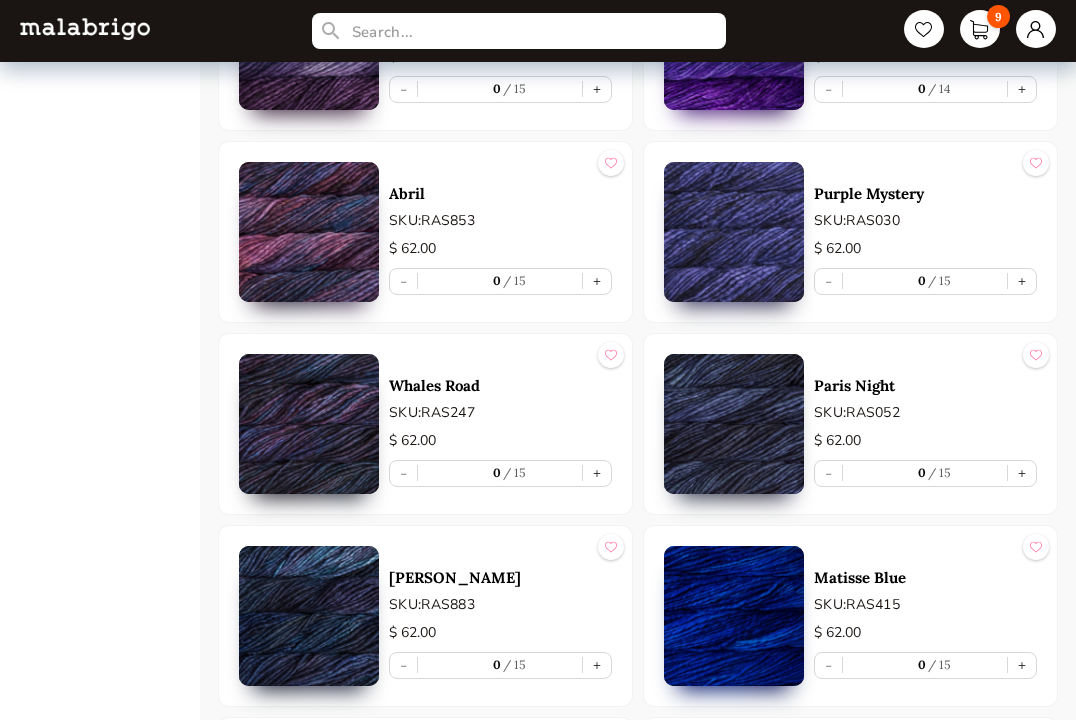 scroll, scrollTop: 5163, scrollLeft: 0, axis: vertical 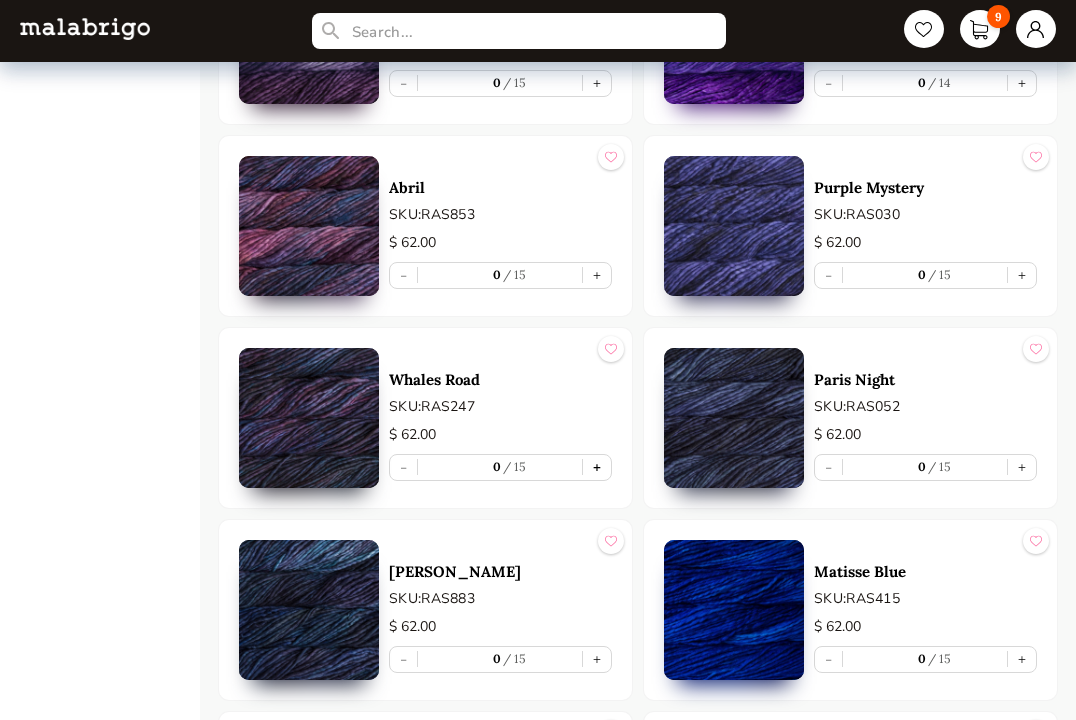 click on "+" at bounding box center [597, 467] 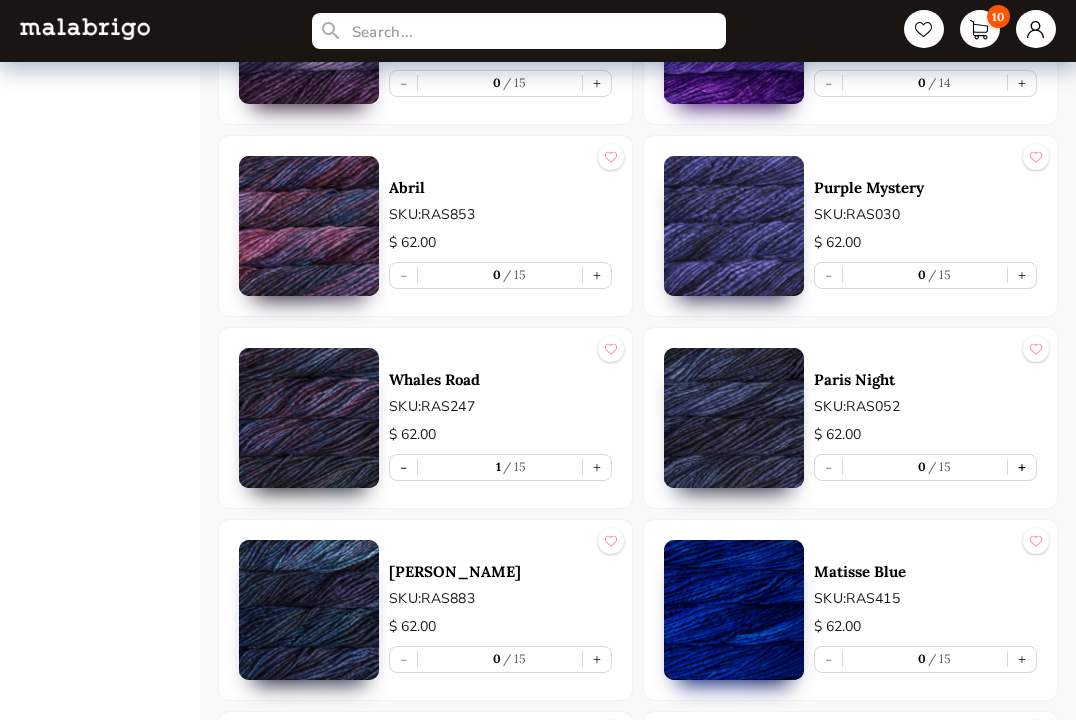 click on "+" at bounding box center [1022, 467] 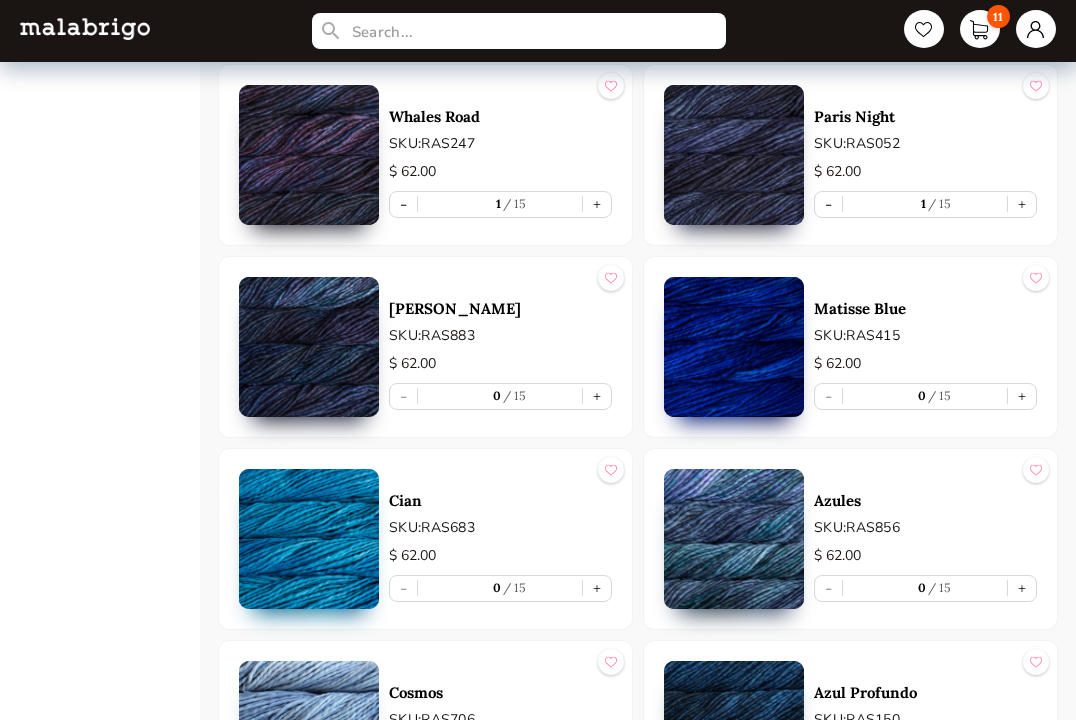 scroll, scrollTop: 5427, scrollLeft: 0, axis: vertical 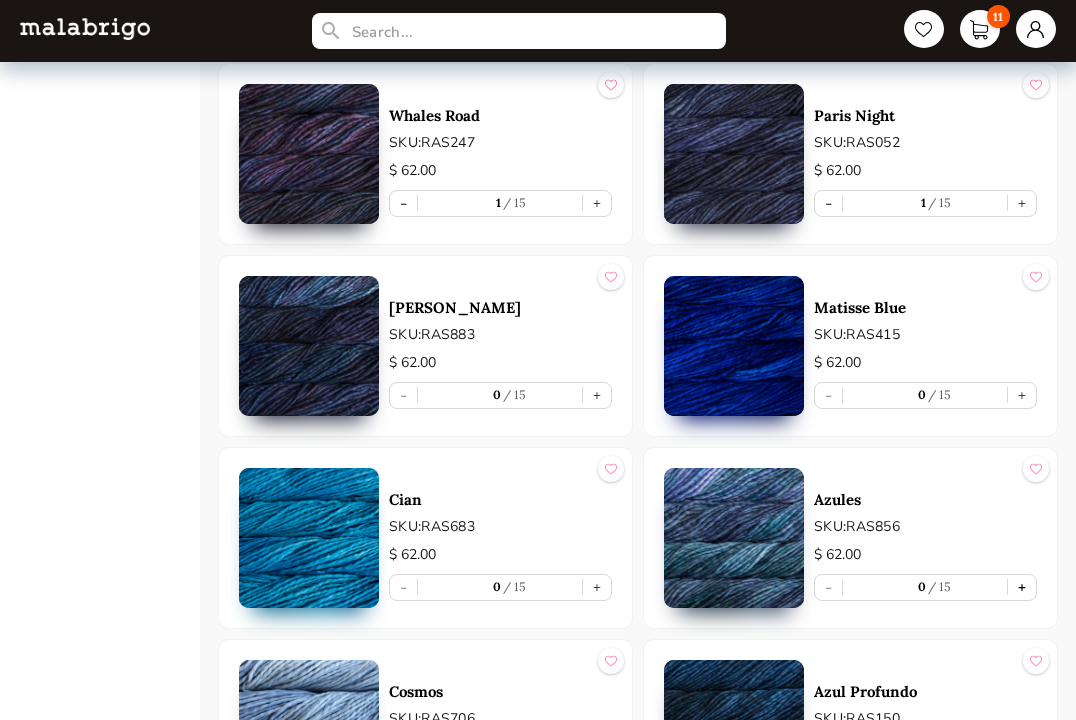 click on "+" at bounding box center [1022, 587] 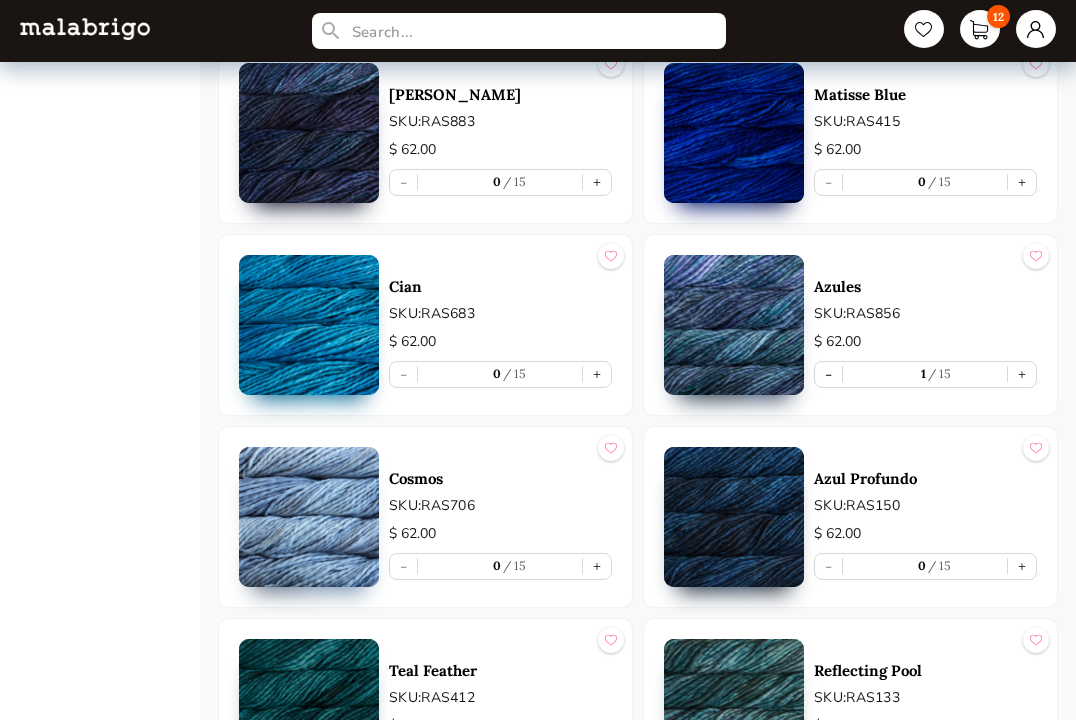 scroll, scrollTop: 5643, scrollLeft: 0, axis: vertical 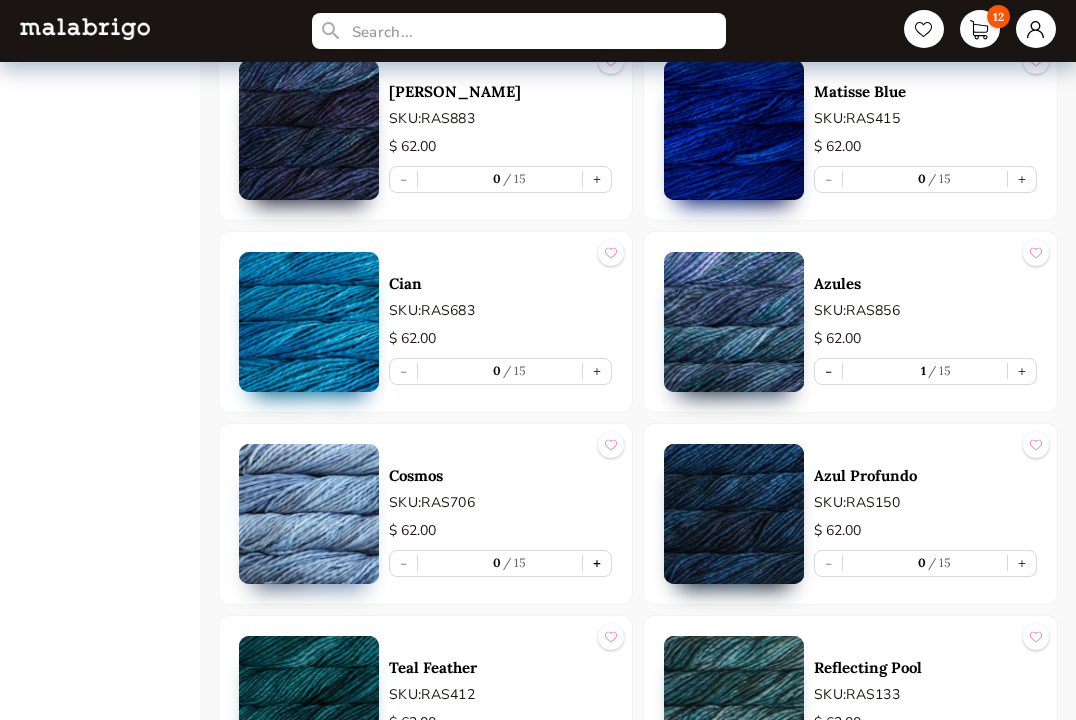 click on "+" at bounding box center [597, 563] 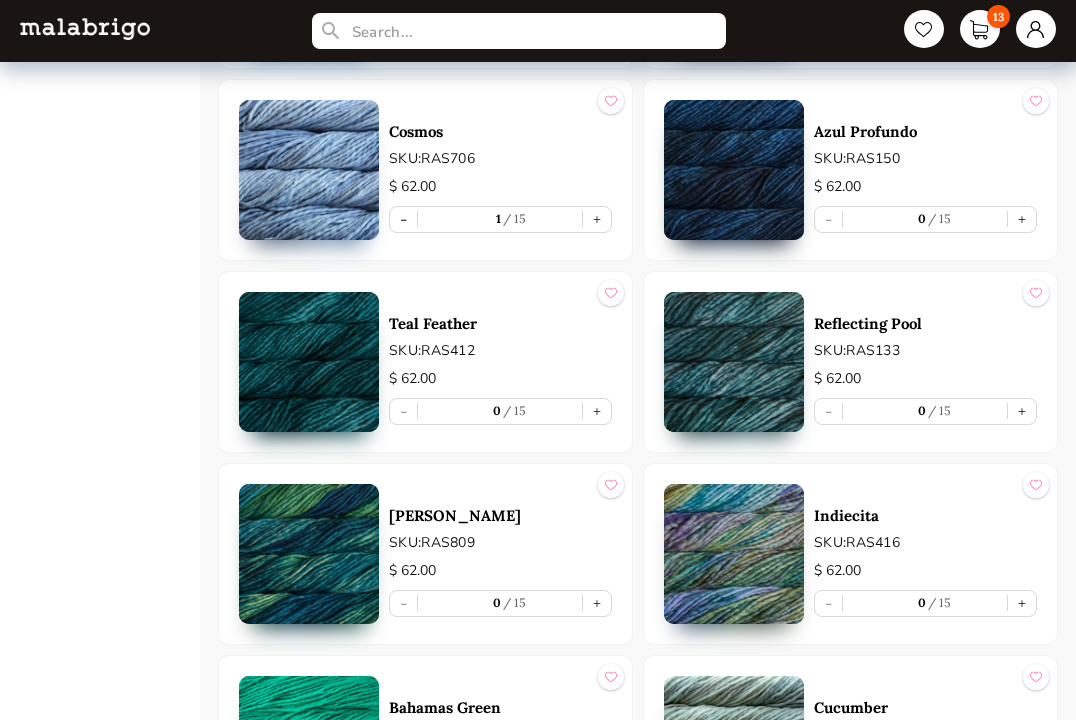 scroll, scrollTop: 6005, scrollLeft: 0, axis: vertical 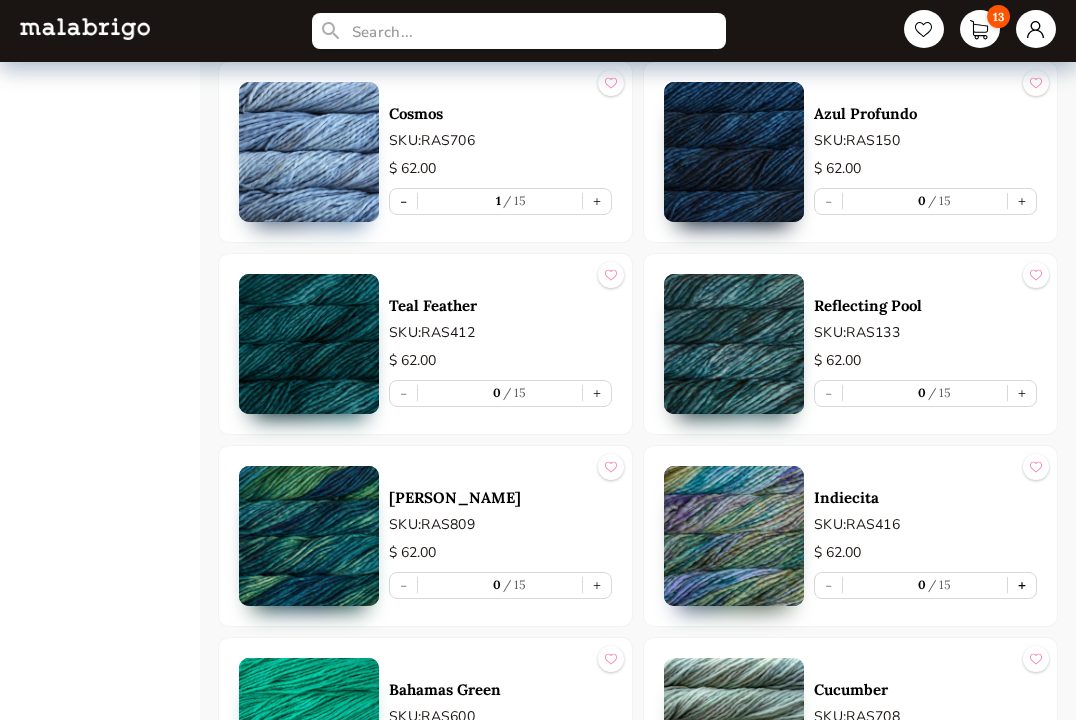 click on "+" at bounding box center (1022, 585) 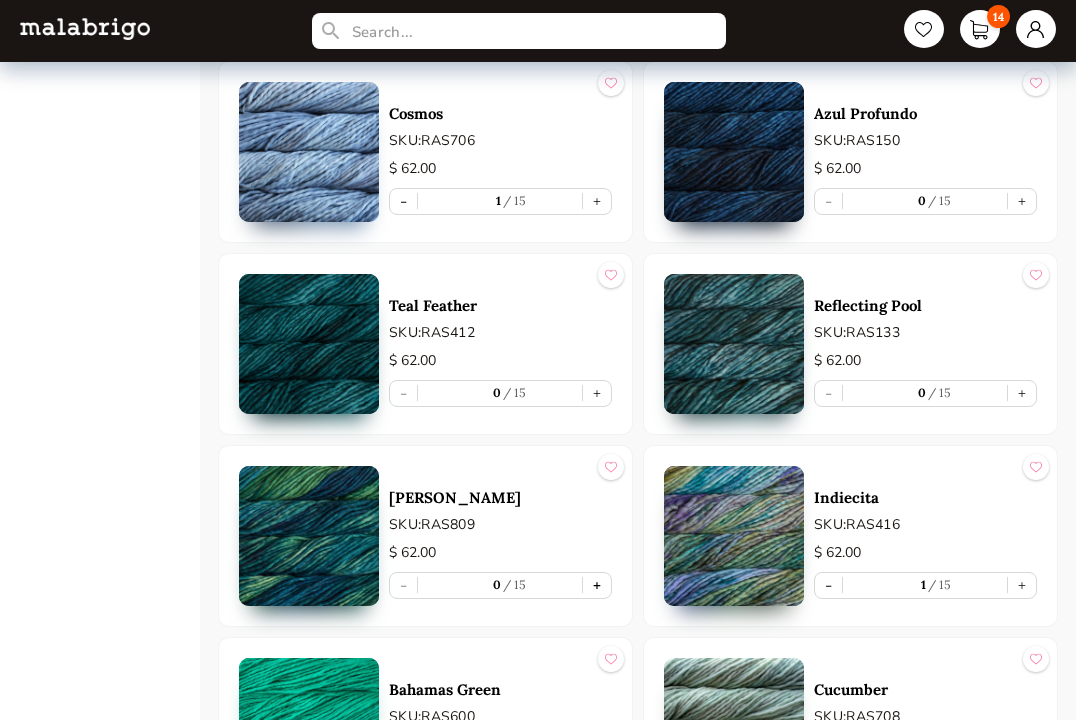 click on "+" at bounding box center [597, 585] 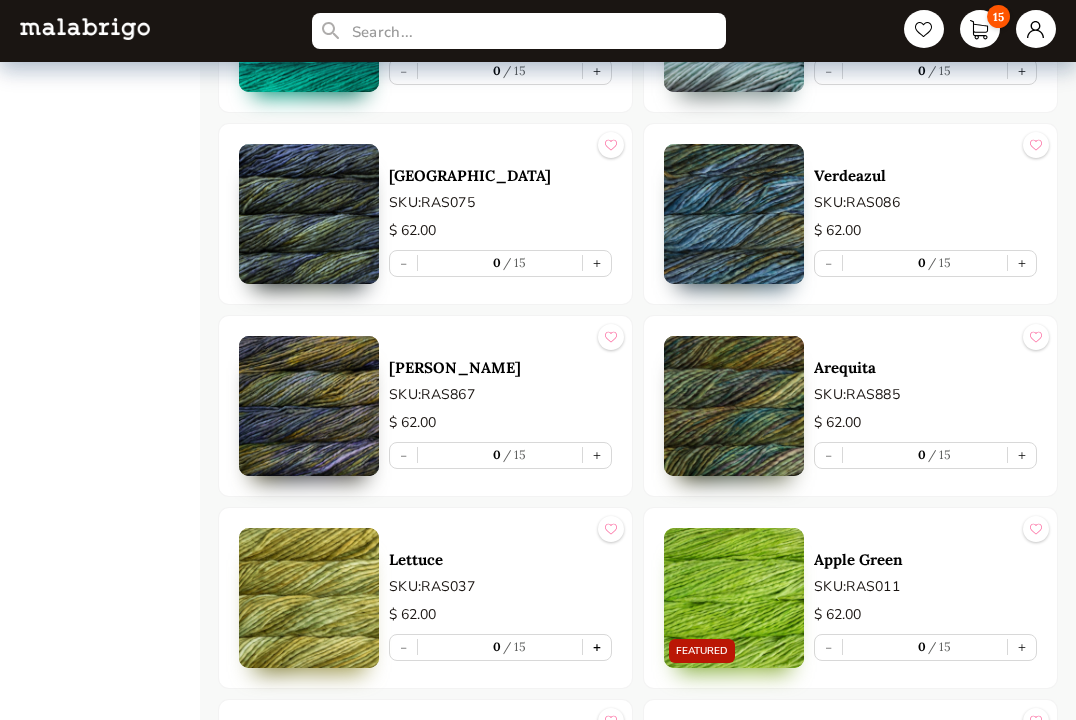 scroll, scrollTop: 6713, scrollLeft: 0, axis: vertical 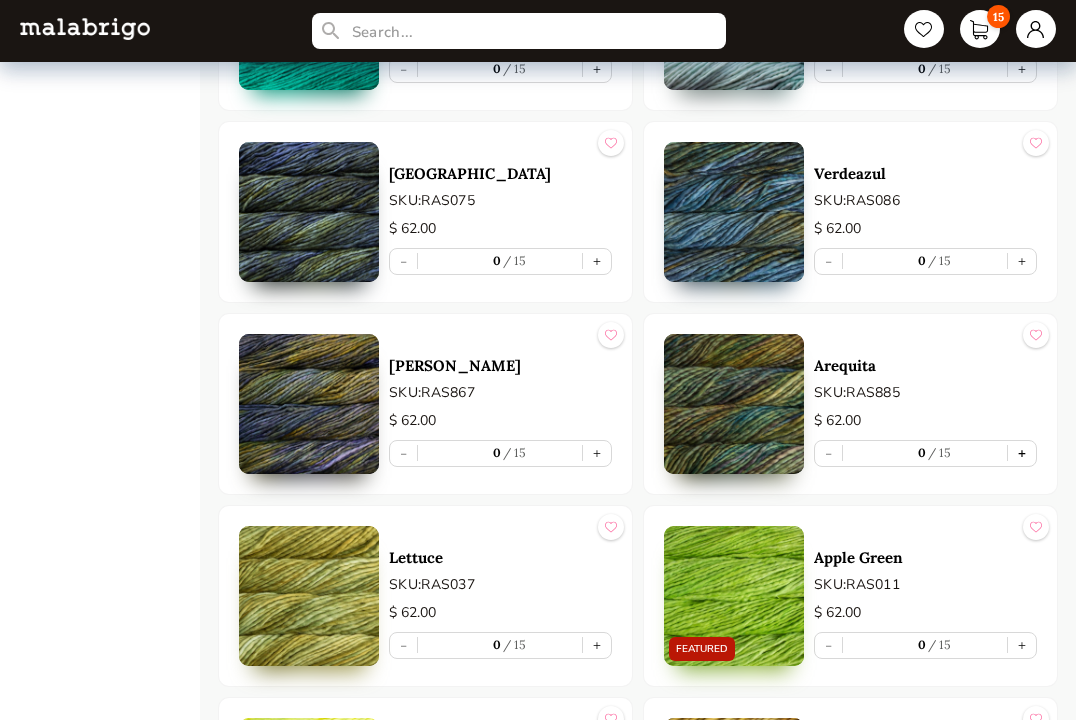 click on "+" at bounding box center (1022, 453) 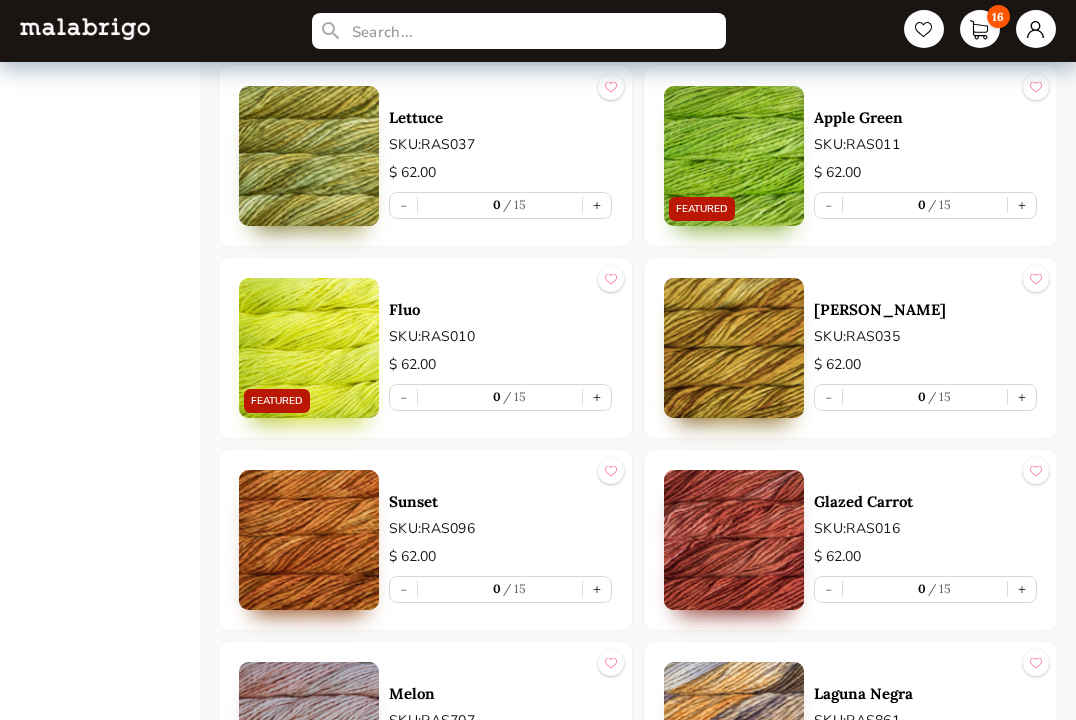 scroll, scrollTop: 7154, scrollLeft: 0, axis: vertical 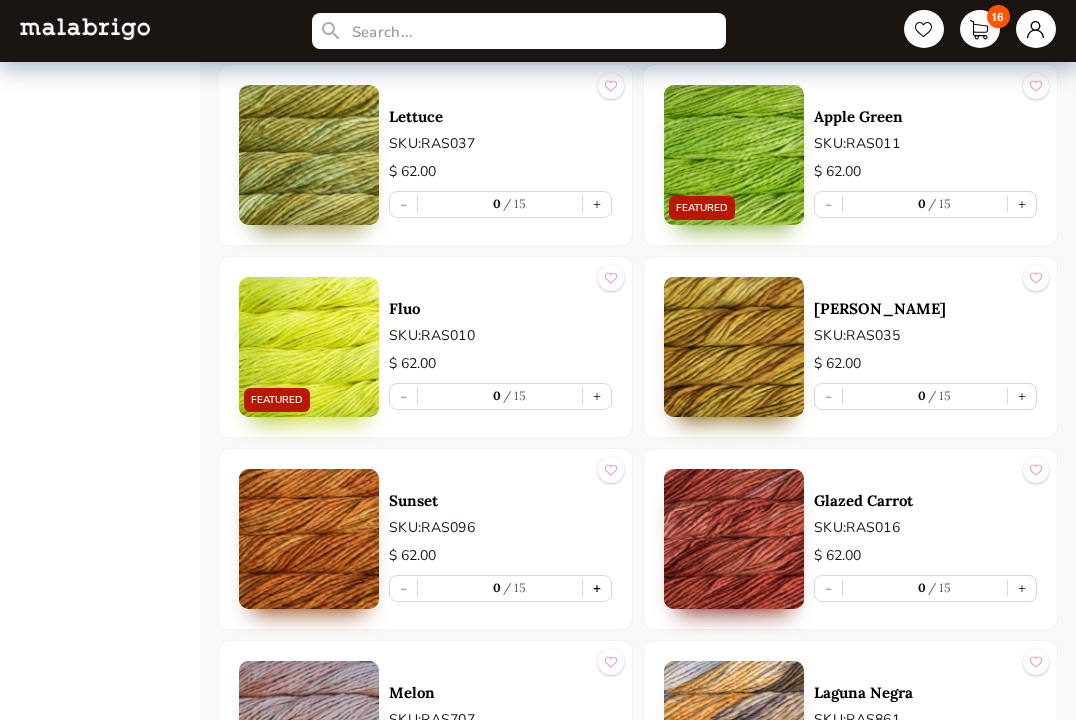 click on "+" at bounding box center (597, 588) 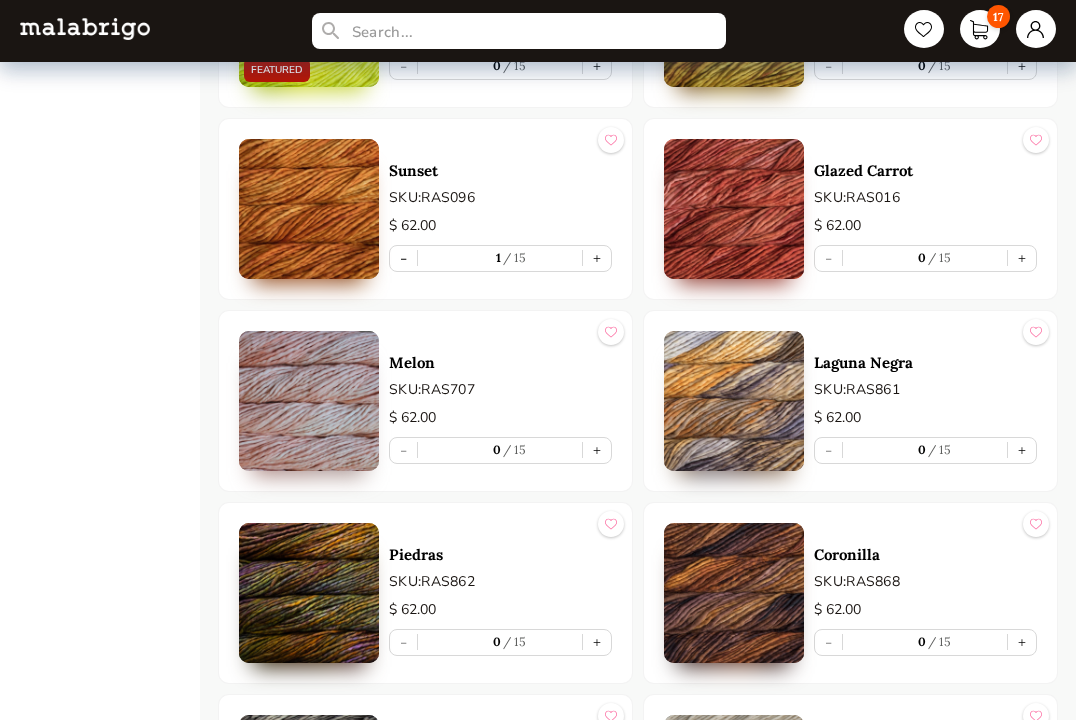 scroll, scrollTop: 7483, scrollLeft: 0, axis: vertical 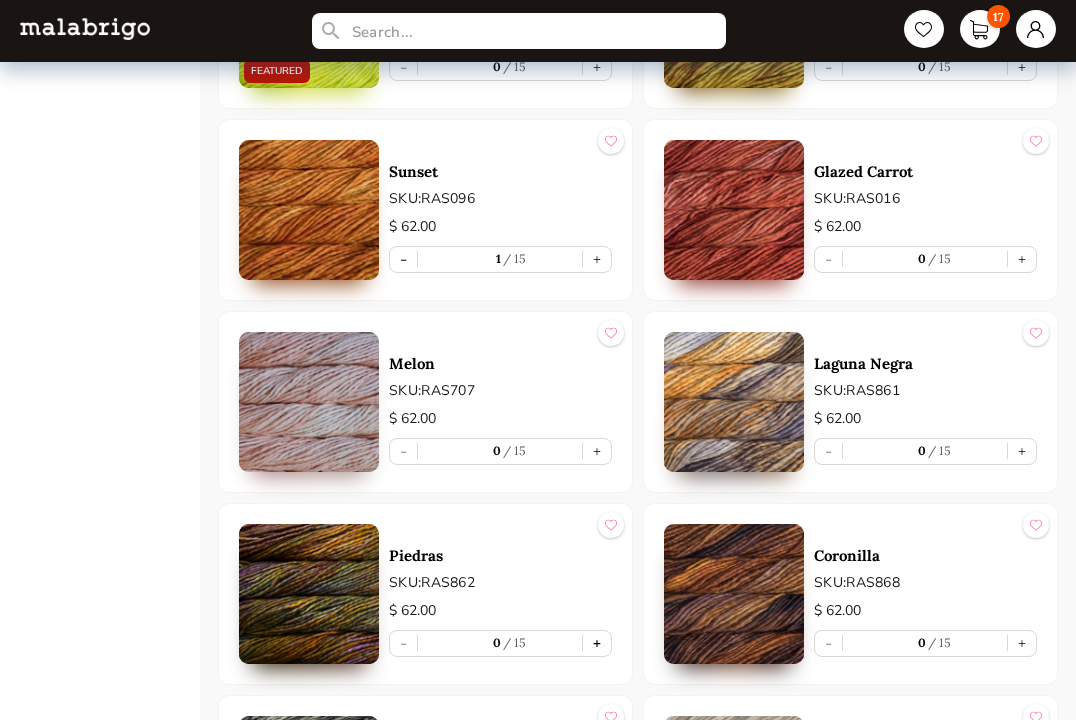 click on "+" at bounding box center (597, 643) 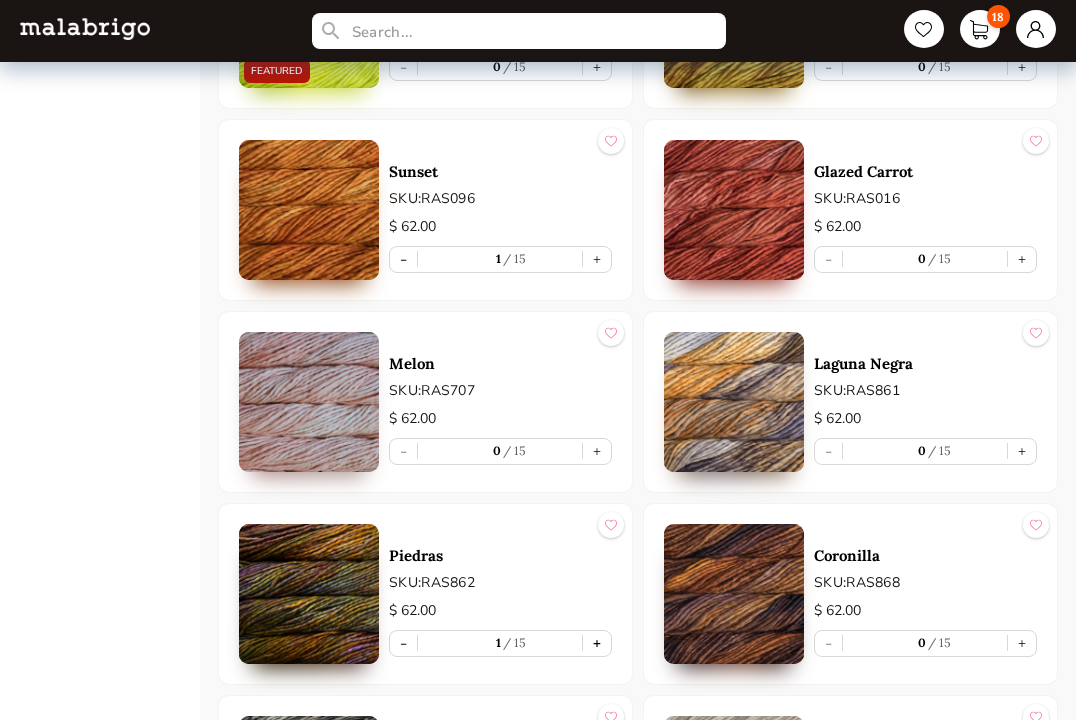 type on "1" 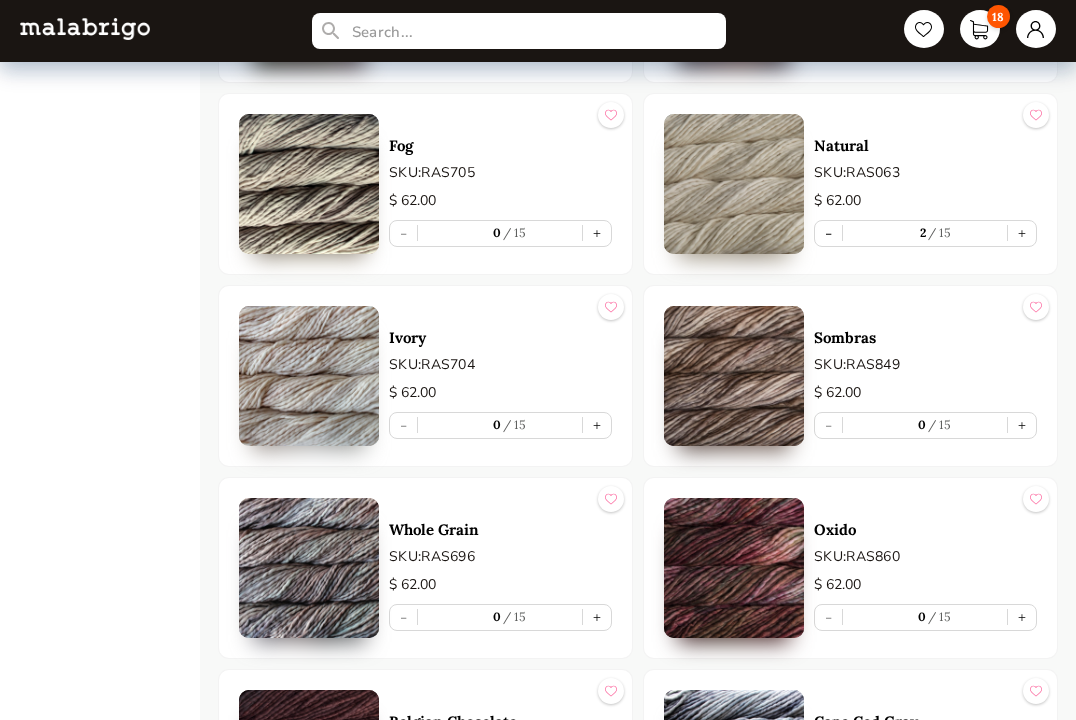 scroll, scrollTop: 8090, scrollLeft: 0, axis: vertical 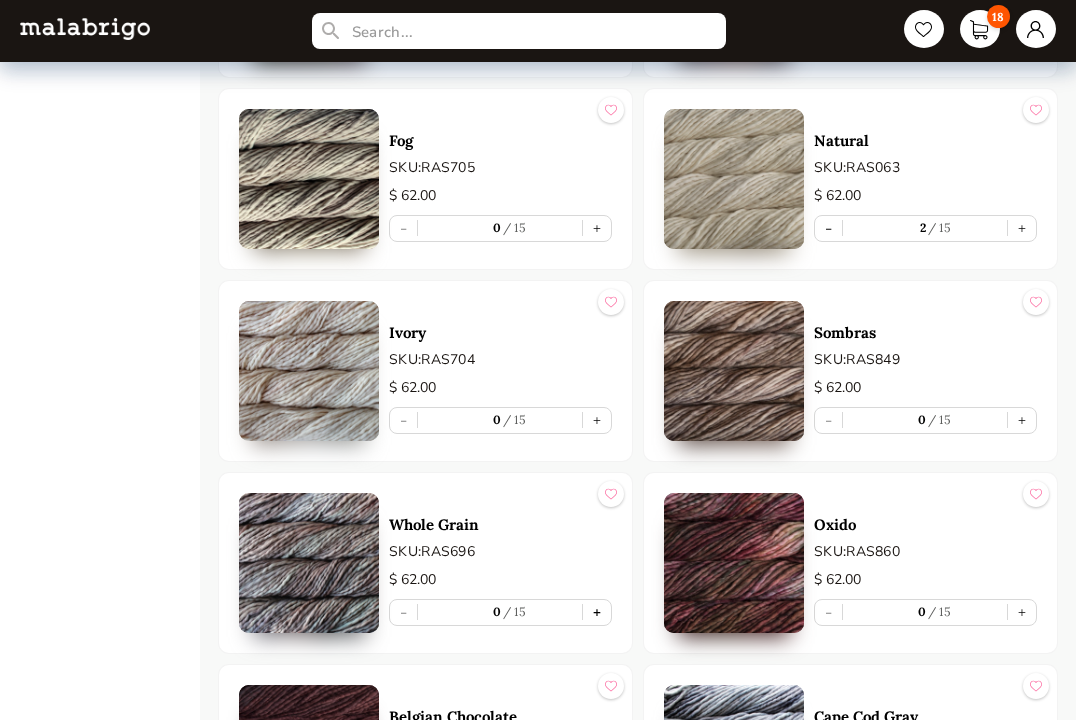 click on "+" at bounding box center [597, 612] 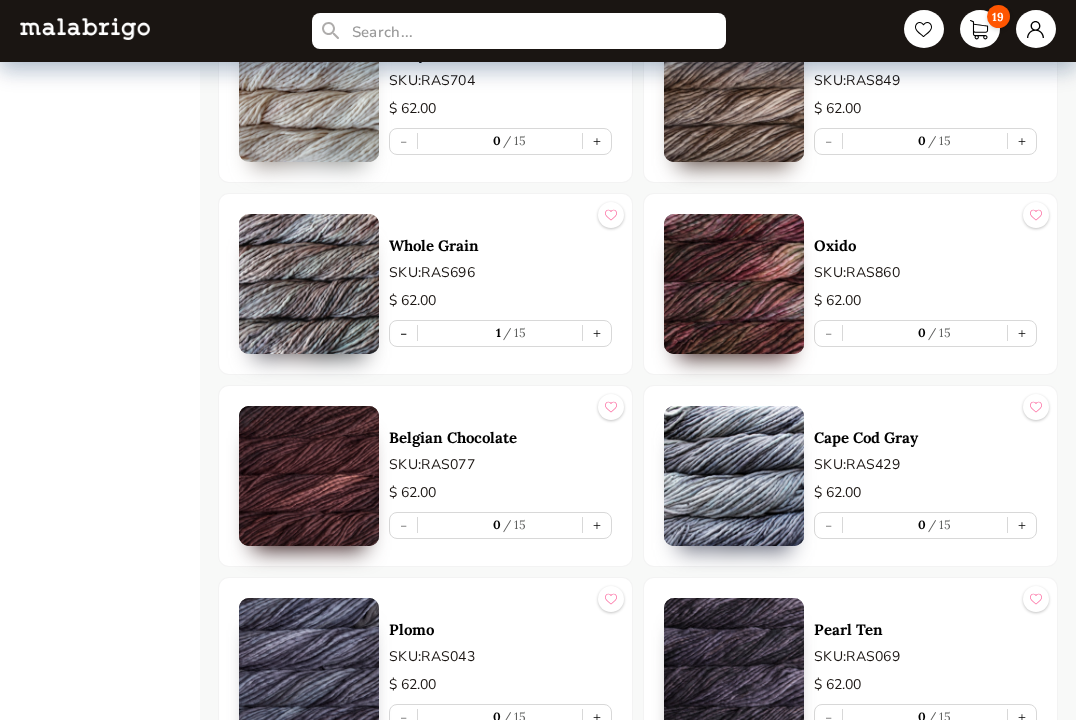 scroll, scrollTop: 8379, scrollLeft: 0, axis: vertical 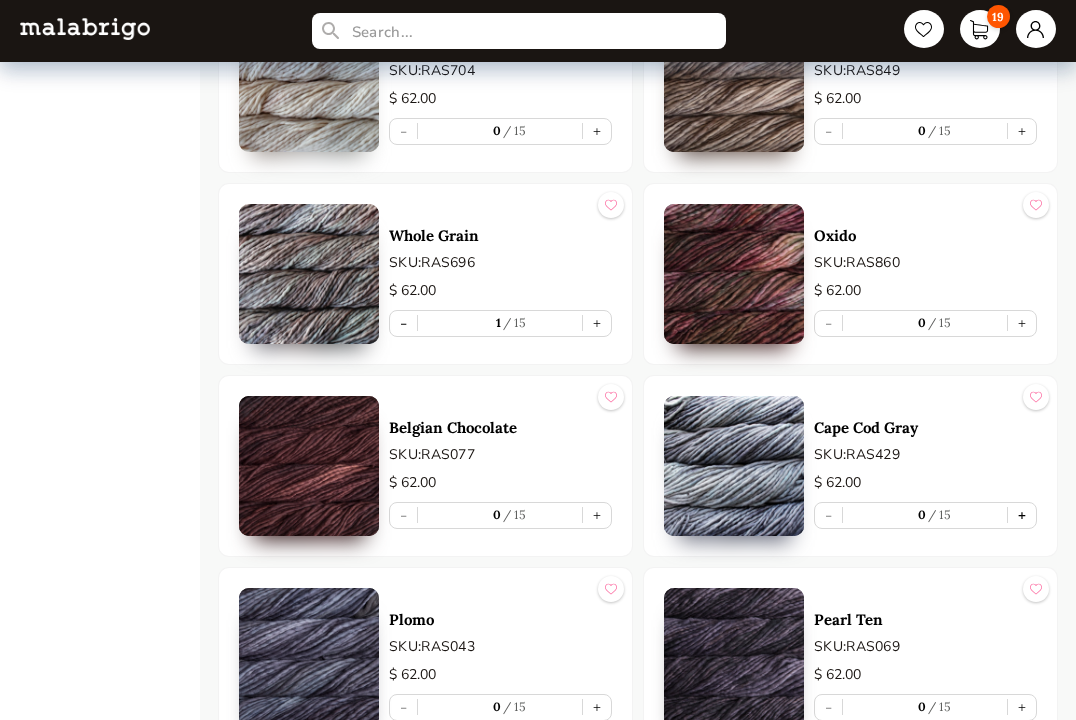 click on "+" at bounding box center (1022, 515) 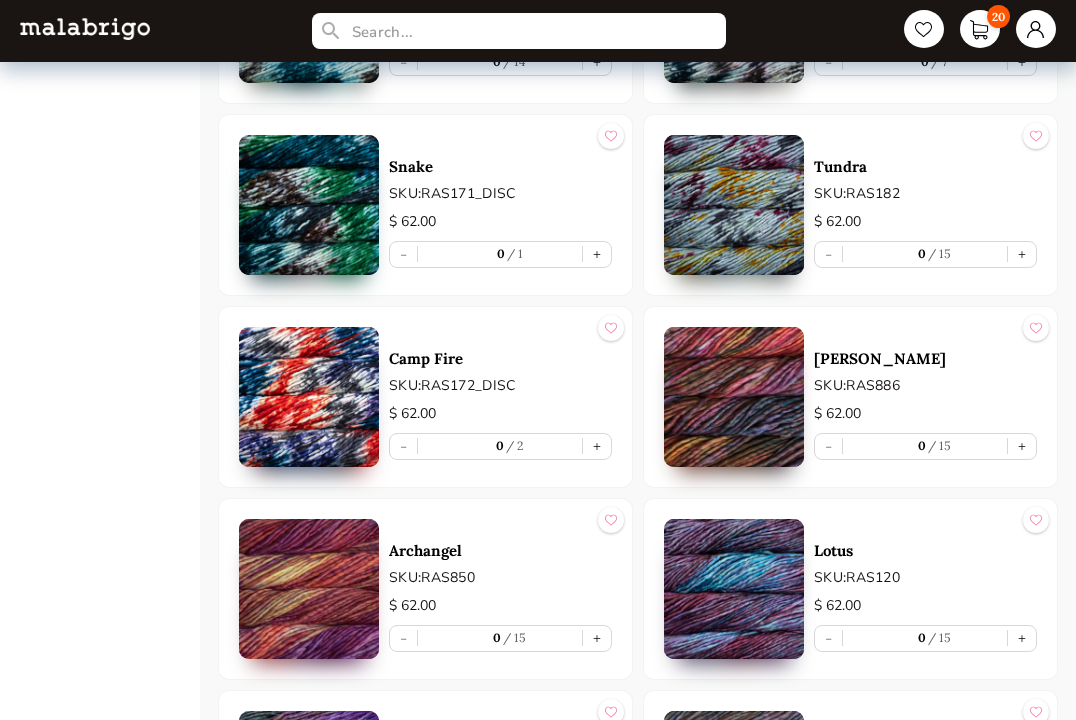 scroll, scrollTop: 9602, scrollLeft: 0, axis: vertical 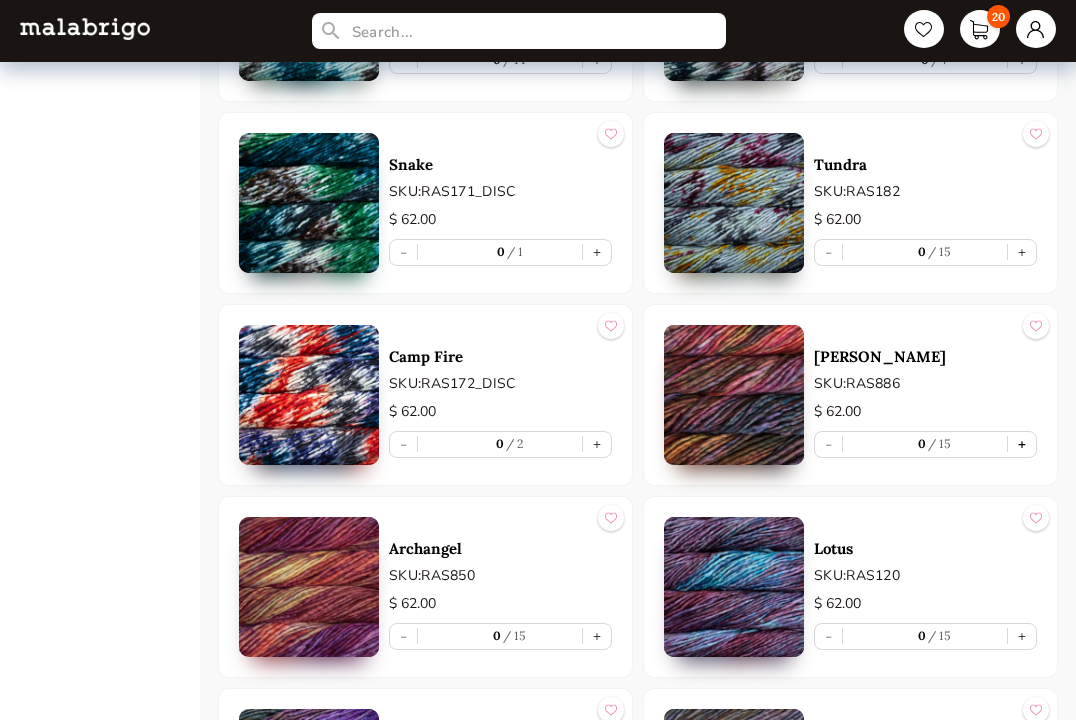 click on "+" at bounding box center [1022, 444] 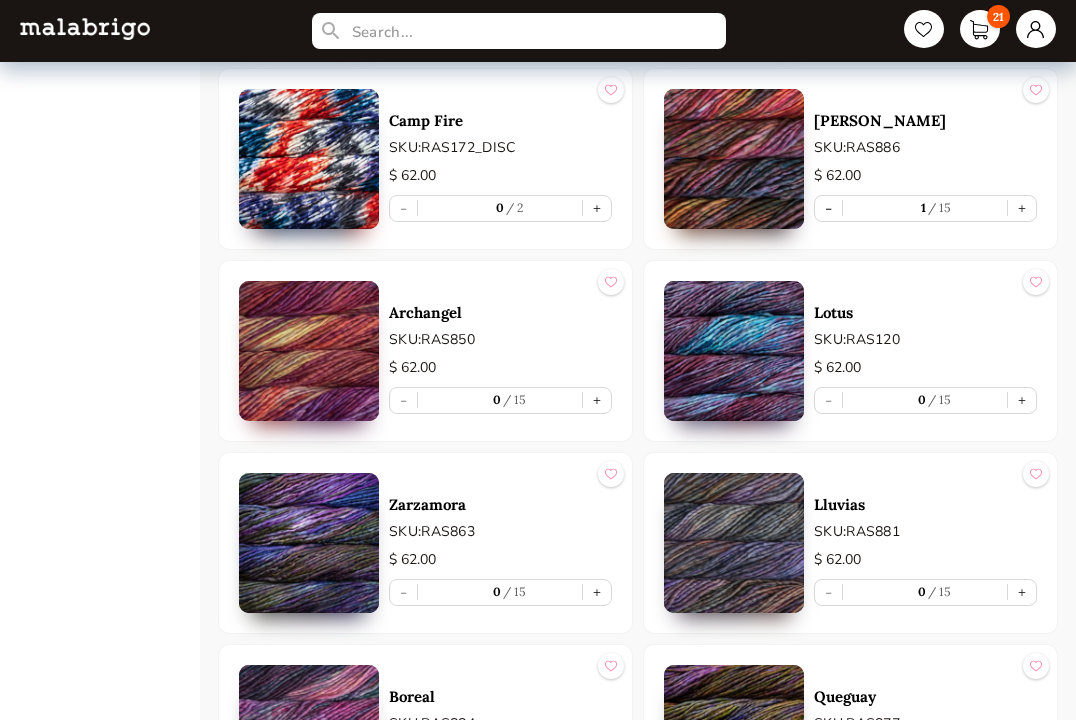 scroll, scrollTop: 9839, scrollLeft: 0, axis: vertical 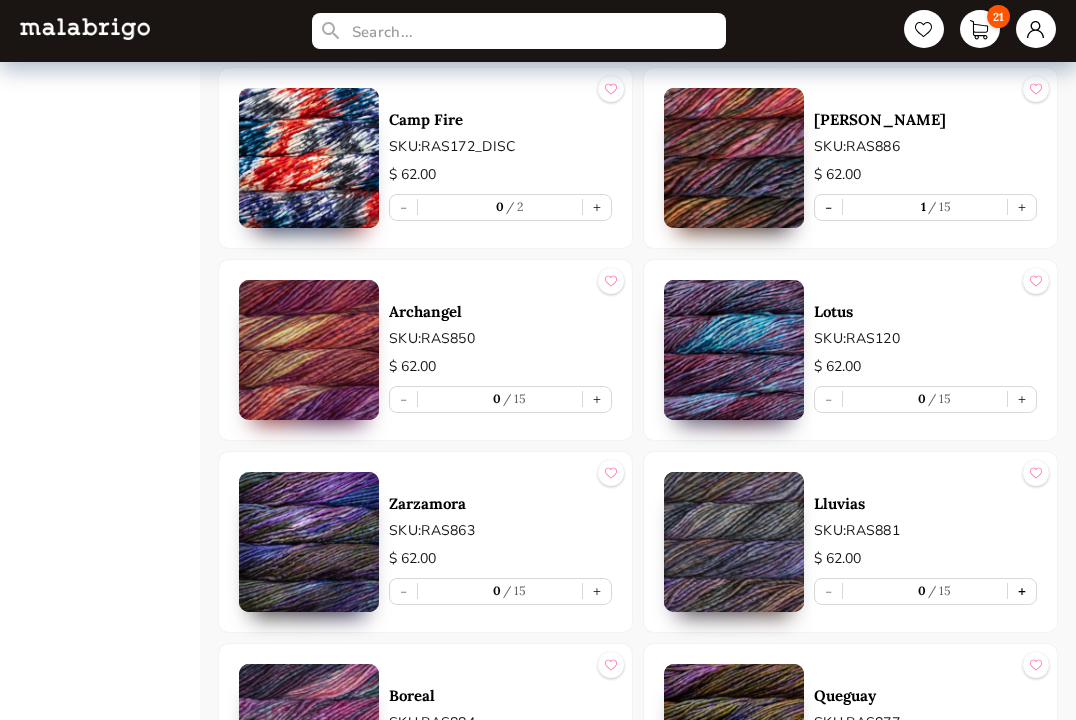 click on "+" at bounding box center [1022, 591] 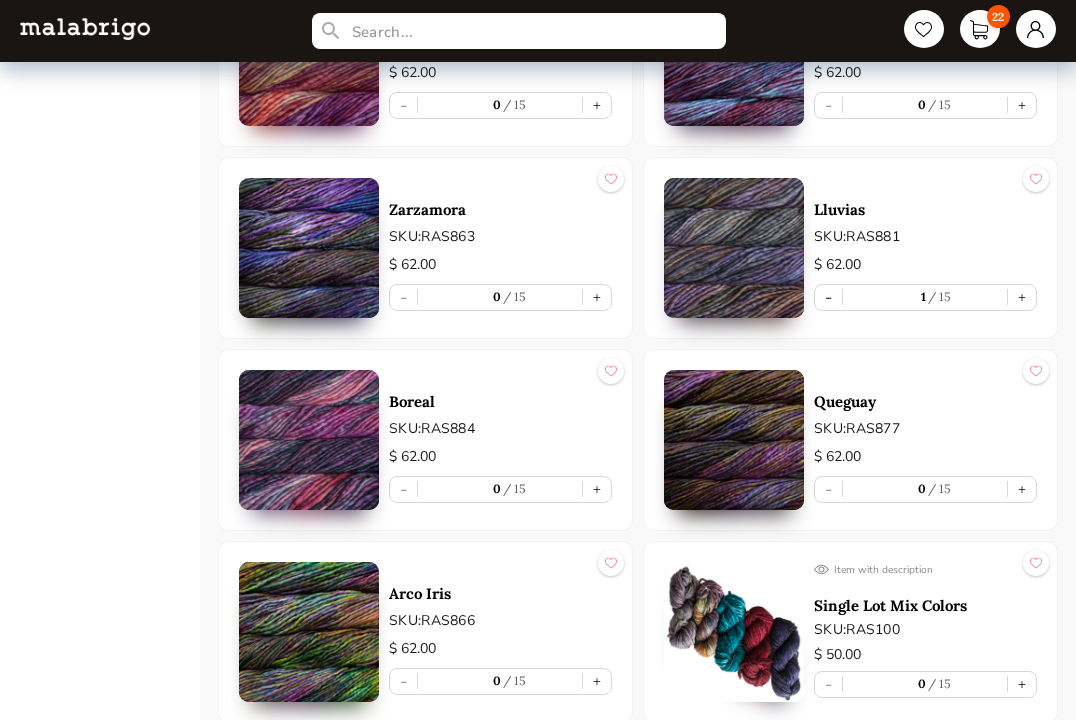 scroll, scrollTop: 10139, scrollLeft: 0, axis: vertical 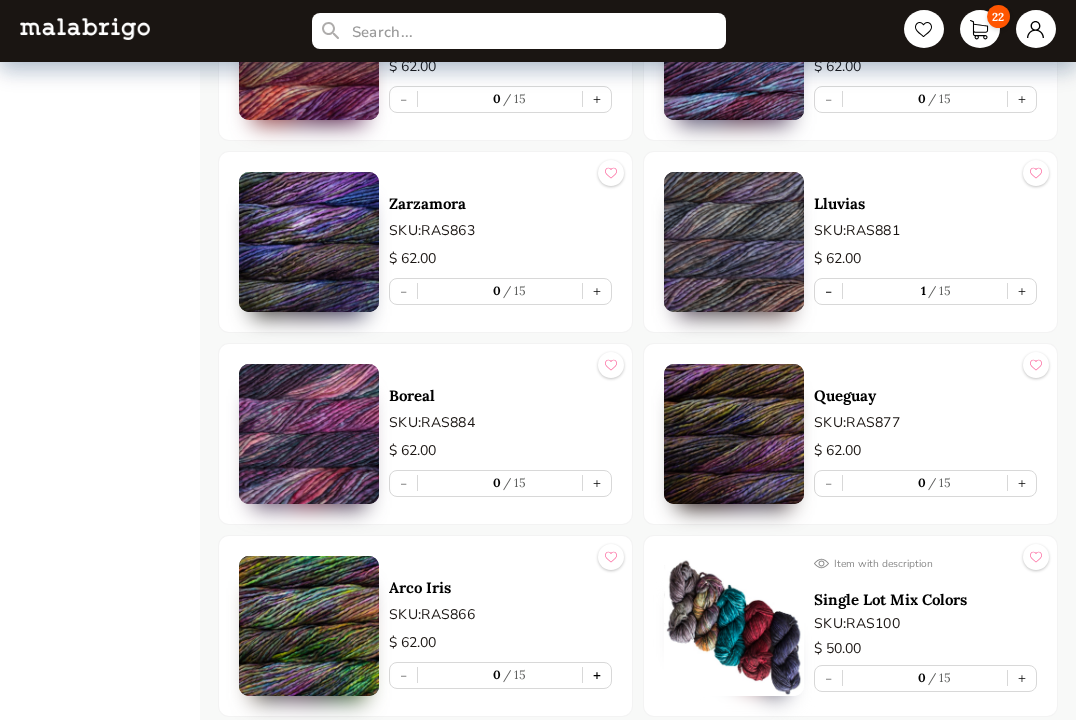click on "+" at bounding box center (597, 675) 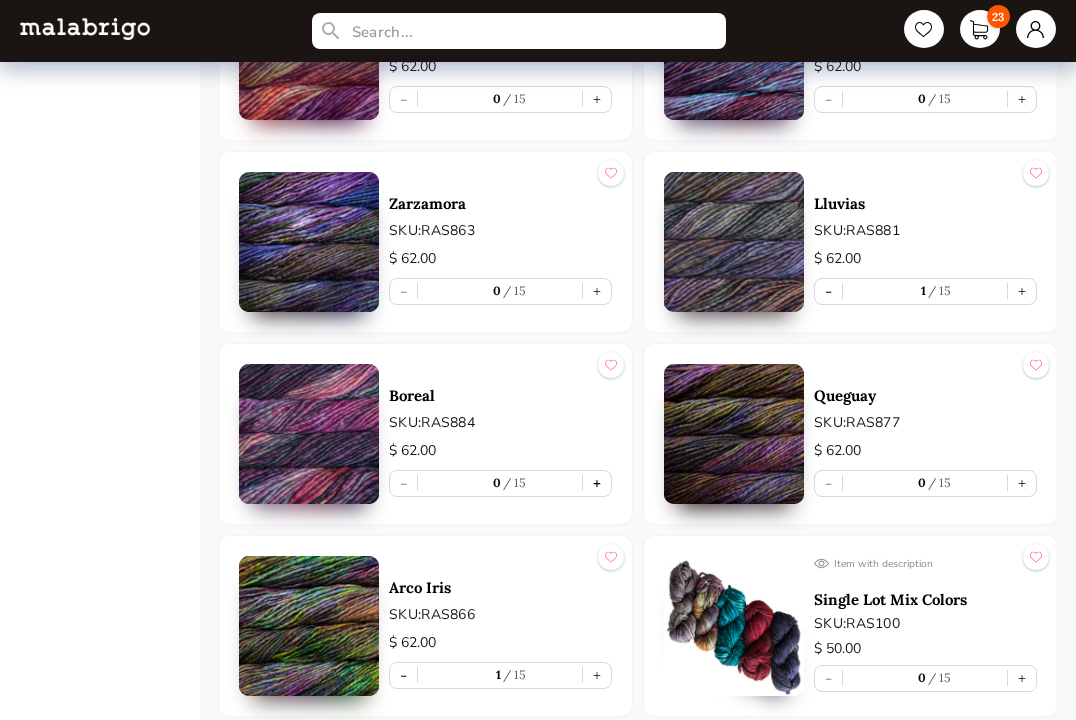 click on "+" at bounding box center [597, 483] 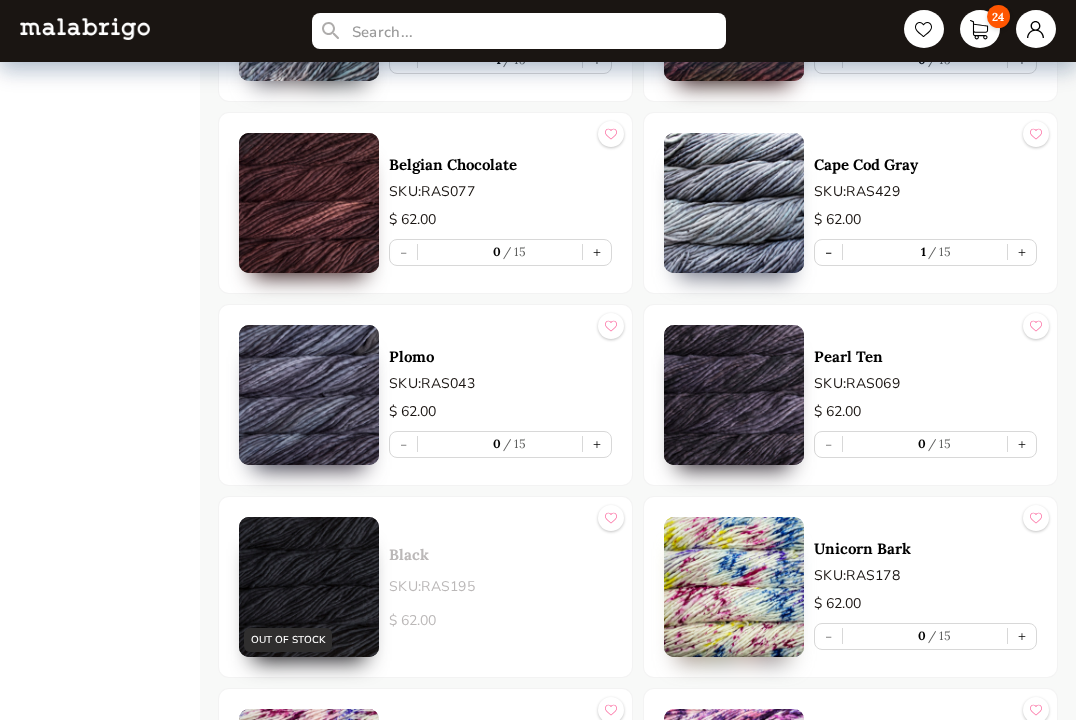 scroll, scrollTop: 8638, scrollLeft: 0, axis: vertical 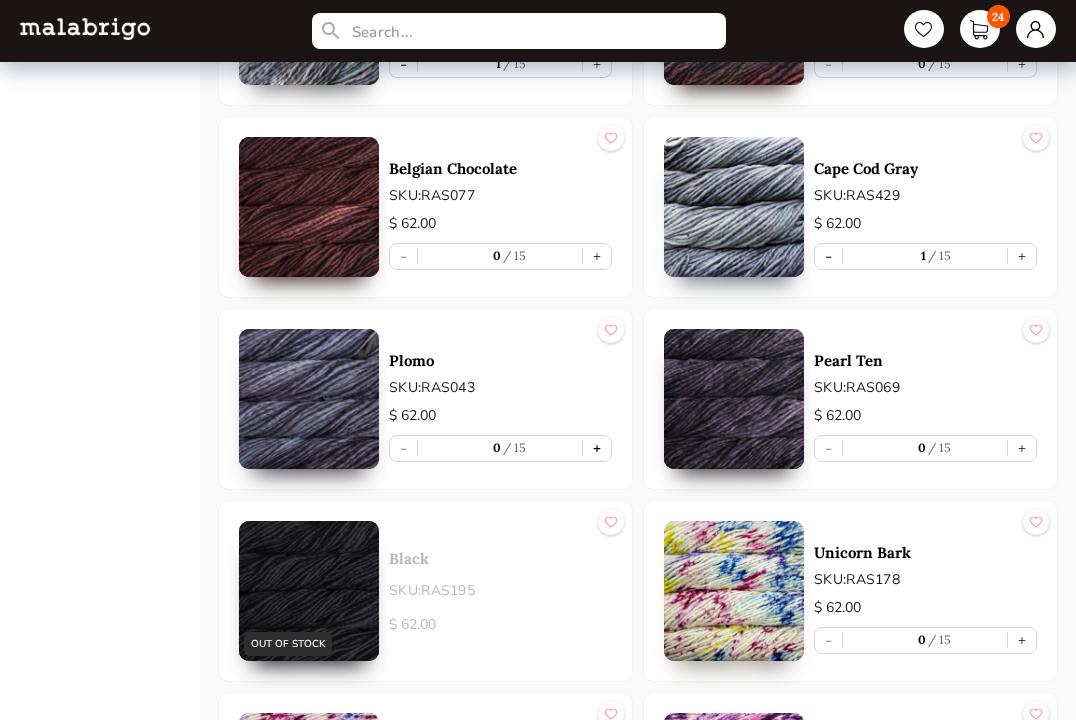 click on "+" at bounding box center [597, 448] 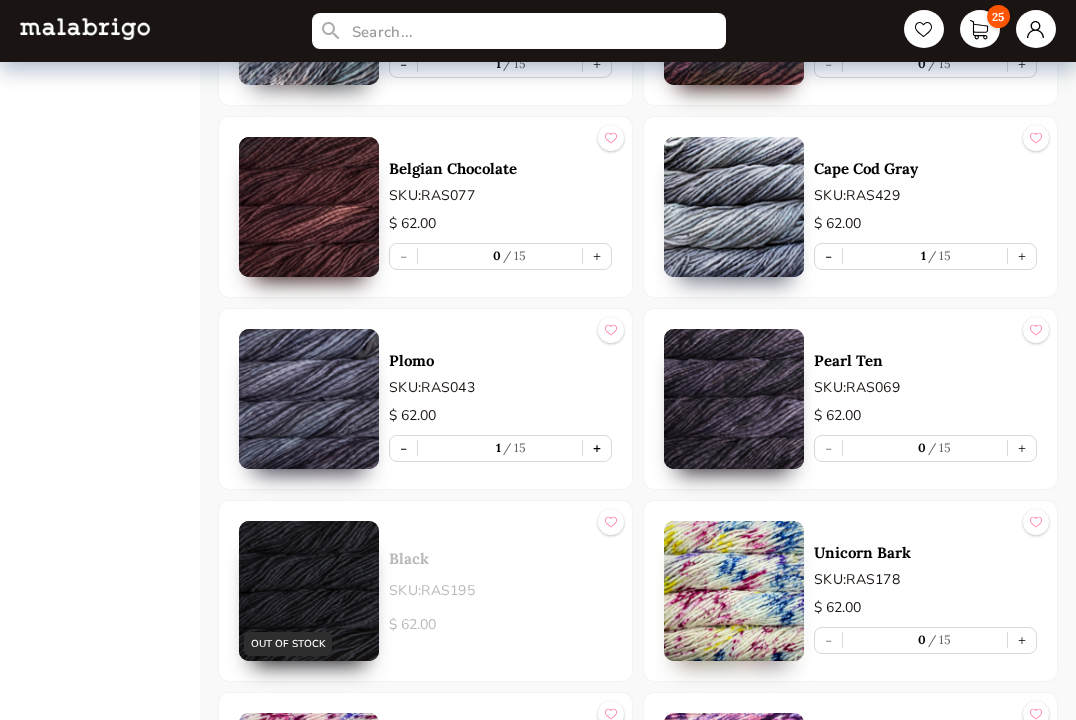 type on "1" 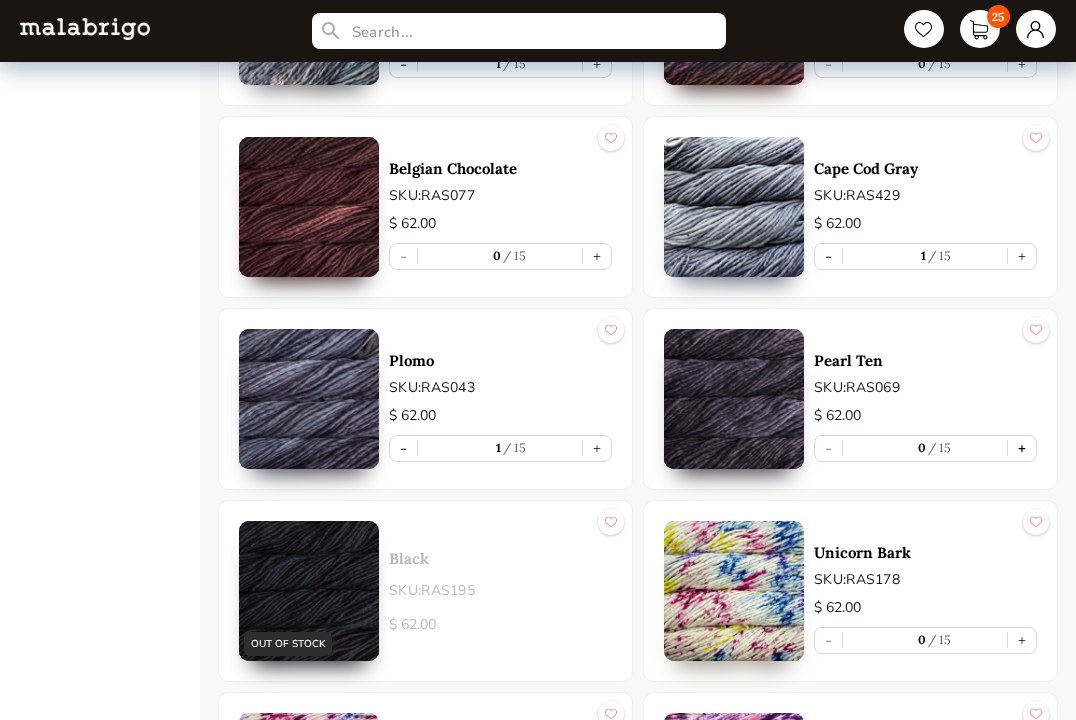 click on "+" at bounding box center (1022, 448) 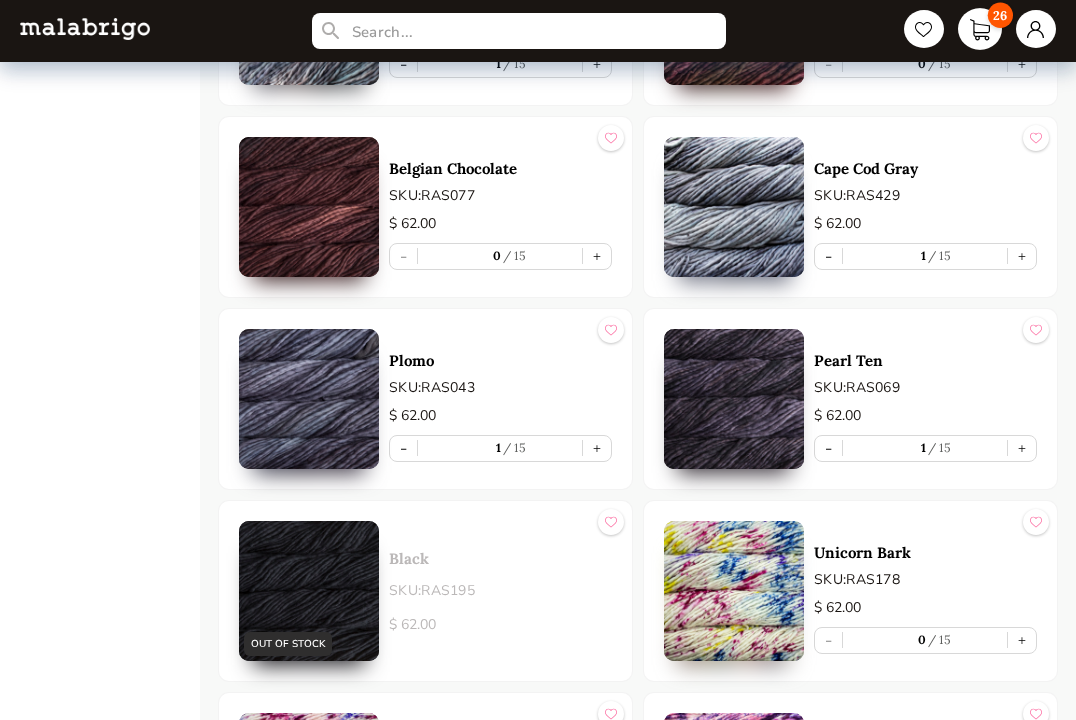 click on "26" at bounding box center [980, 29] 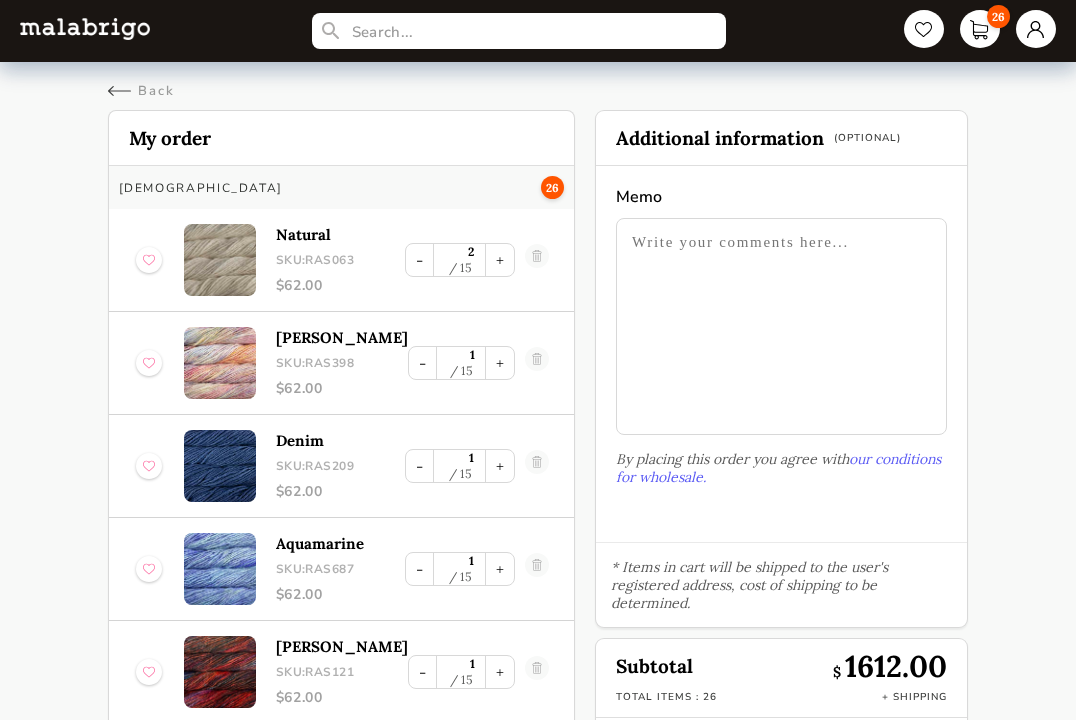 scroll, scrollTop: 0, scrollLeft: 0, axis: both 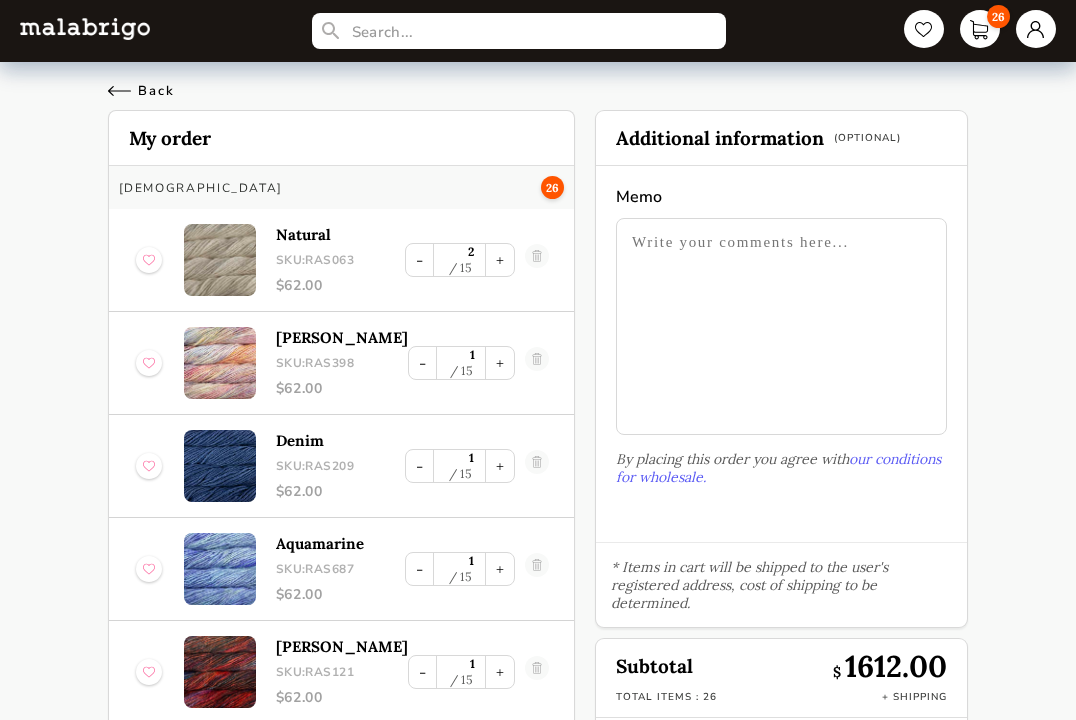 click on "Back" at bounding box center [141, 91] 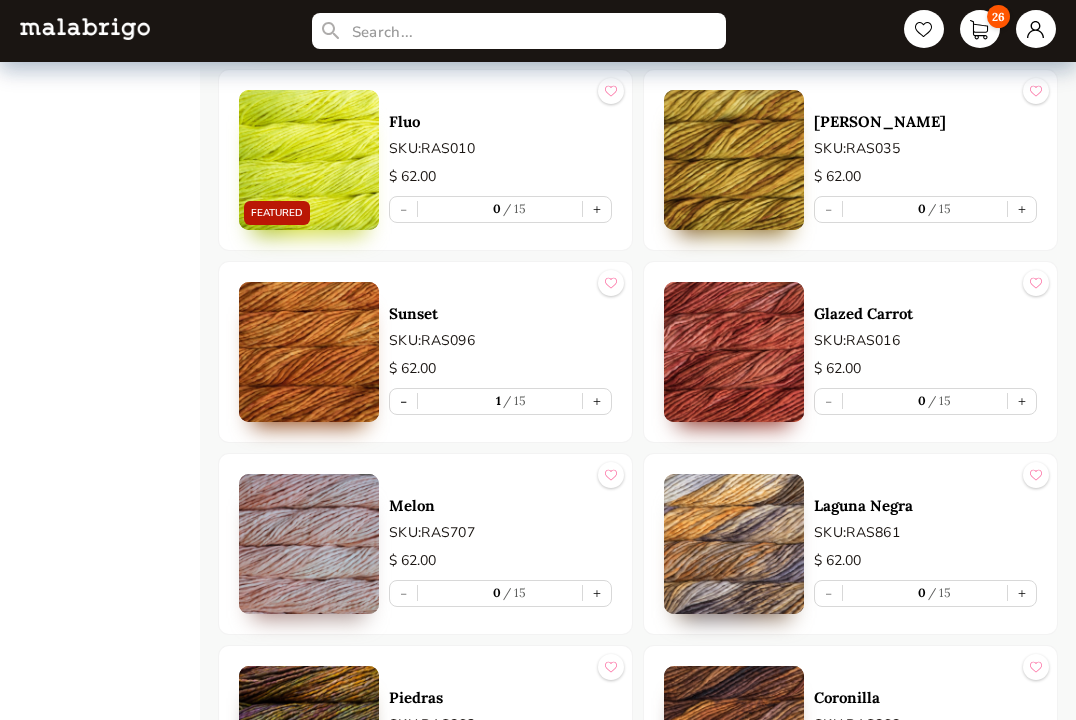 scroll, scrollTop: 7330, scrollLeft: 0, axis: vertical 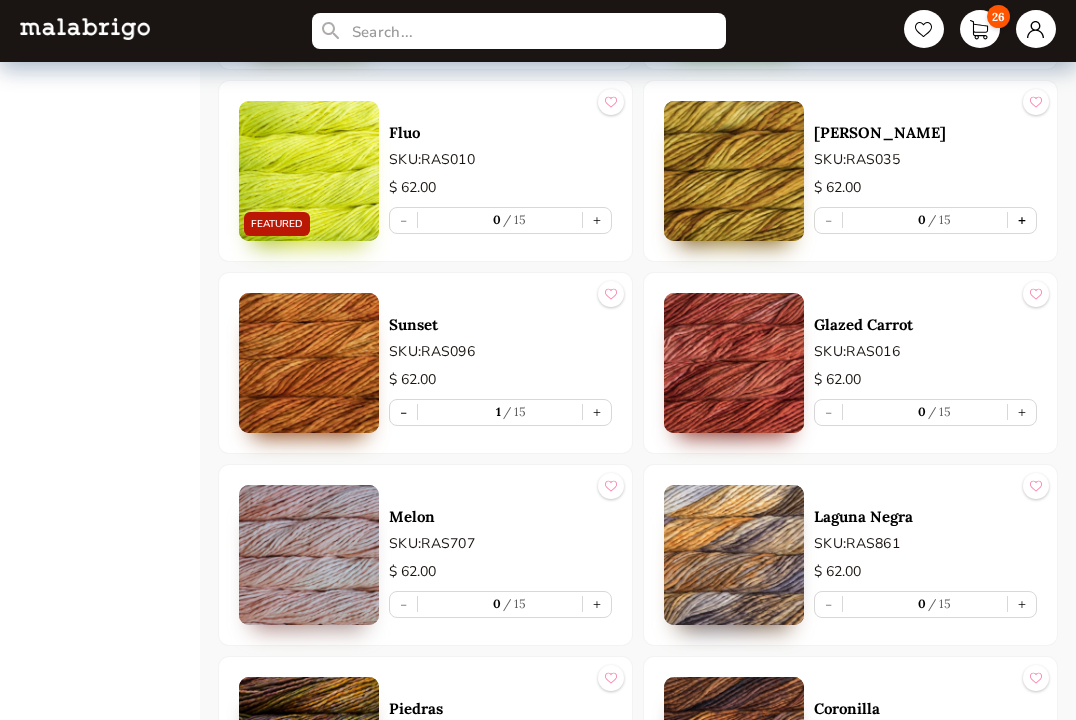 click on "+" at bounding box center [1022, 220] 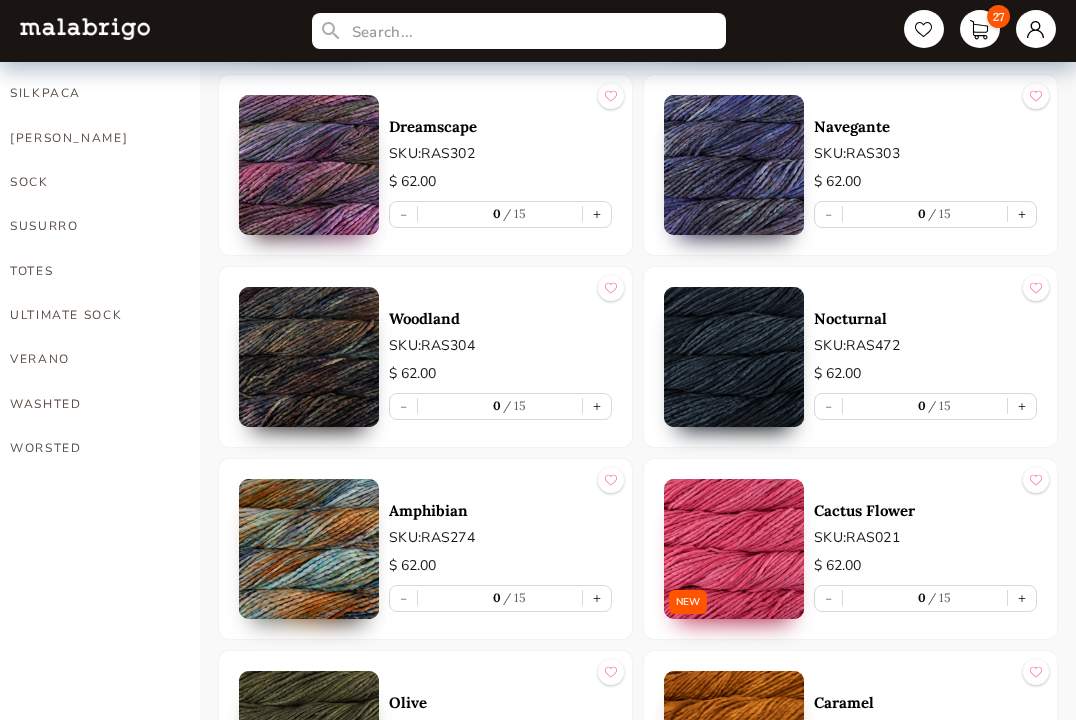 scroll, scrollTop: 1383, scrollLeft: 0, axis: vertical 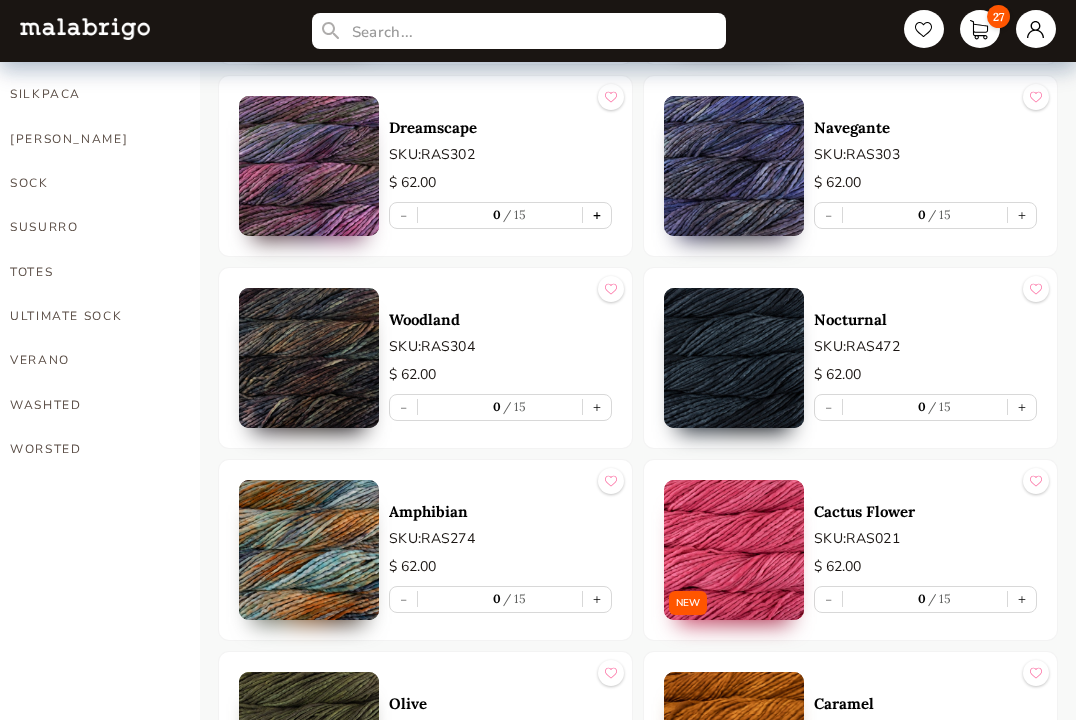 click on "+" at bounding box center [597, 215] 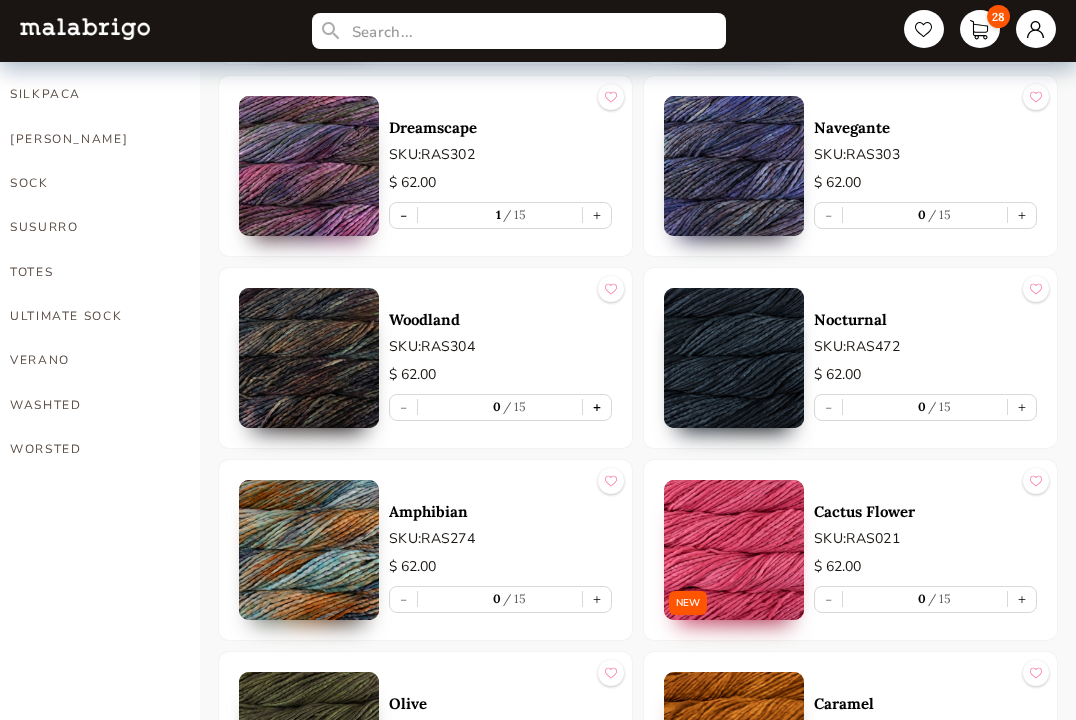 click on "+" at bounding box center (597, 407) 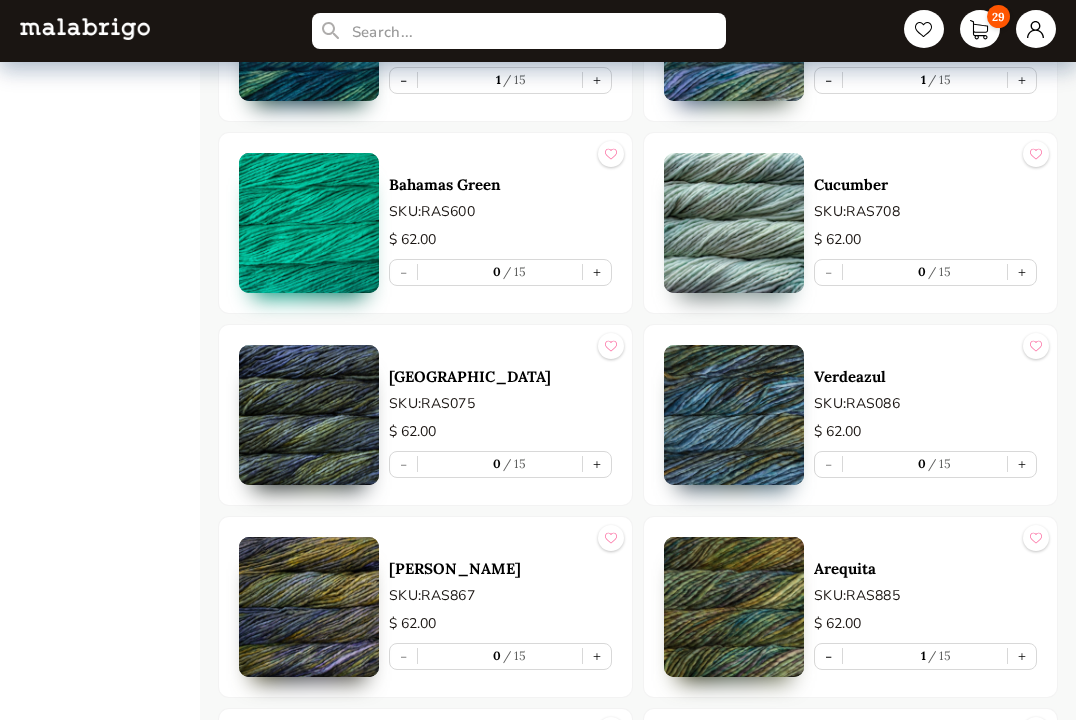 scroll, scrollTop: 6512, scrollLeft: 0, axis: vertical 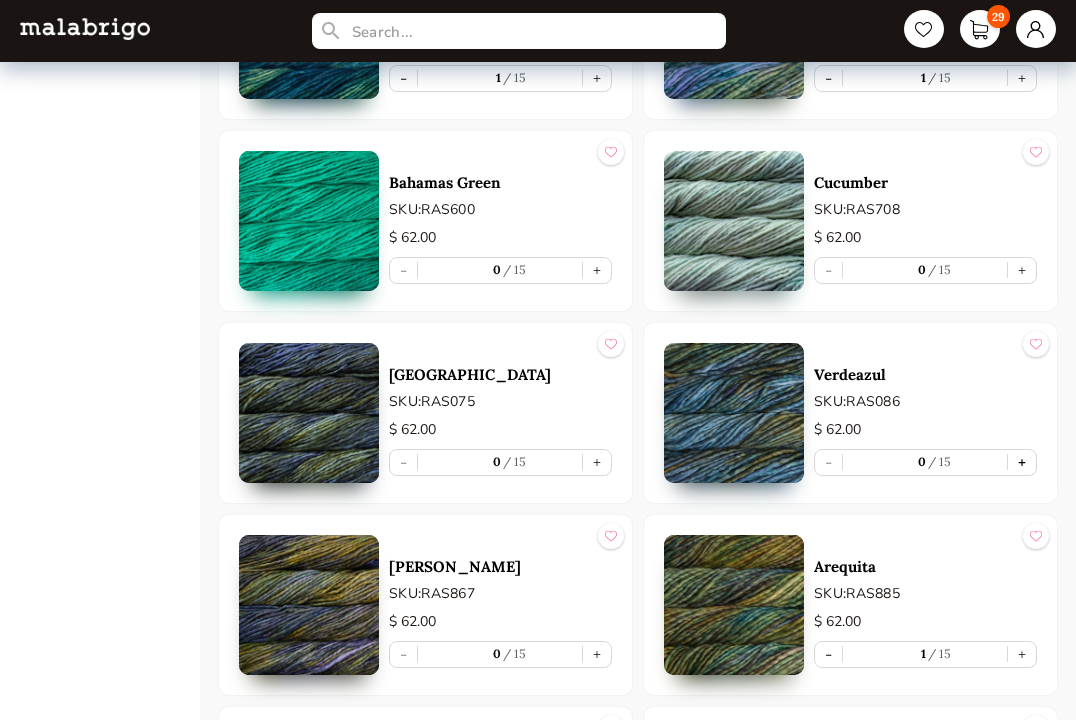 click on "+" at bounding box center [1022, 462] 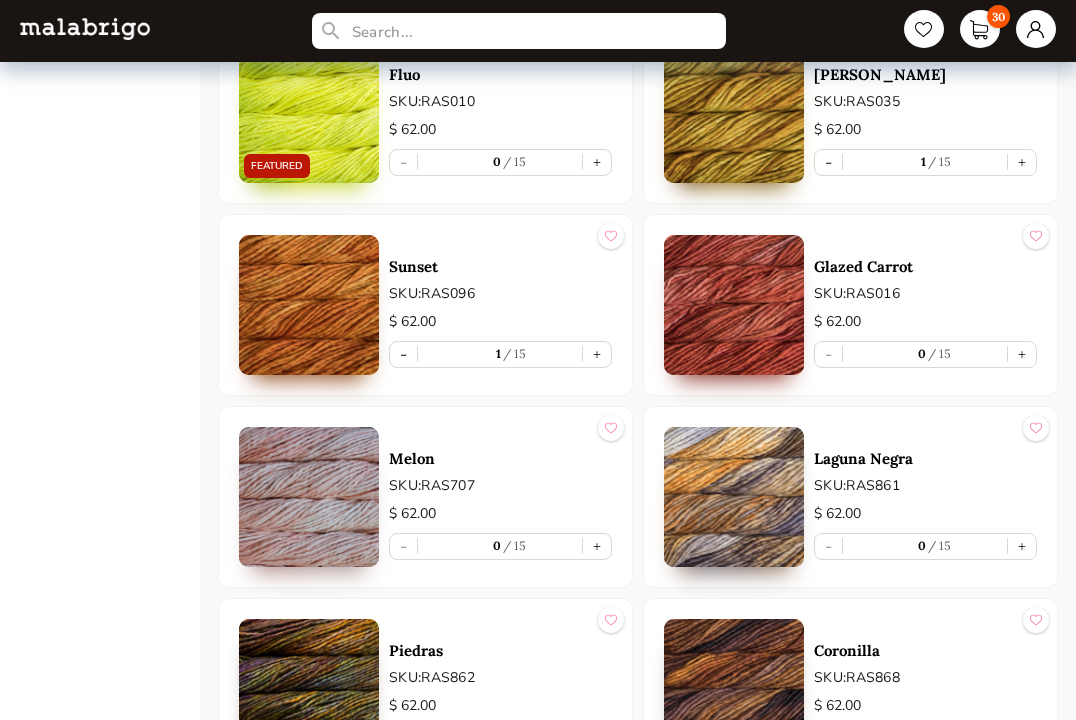 scroll, scrollTop: 7389, scrollLeft: 0, axis: vertical 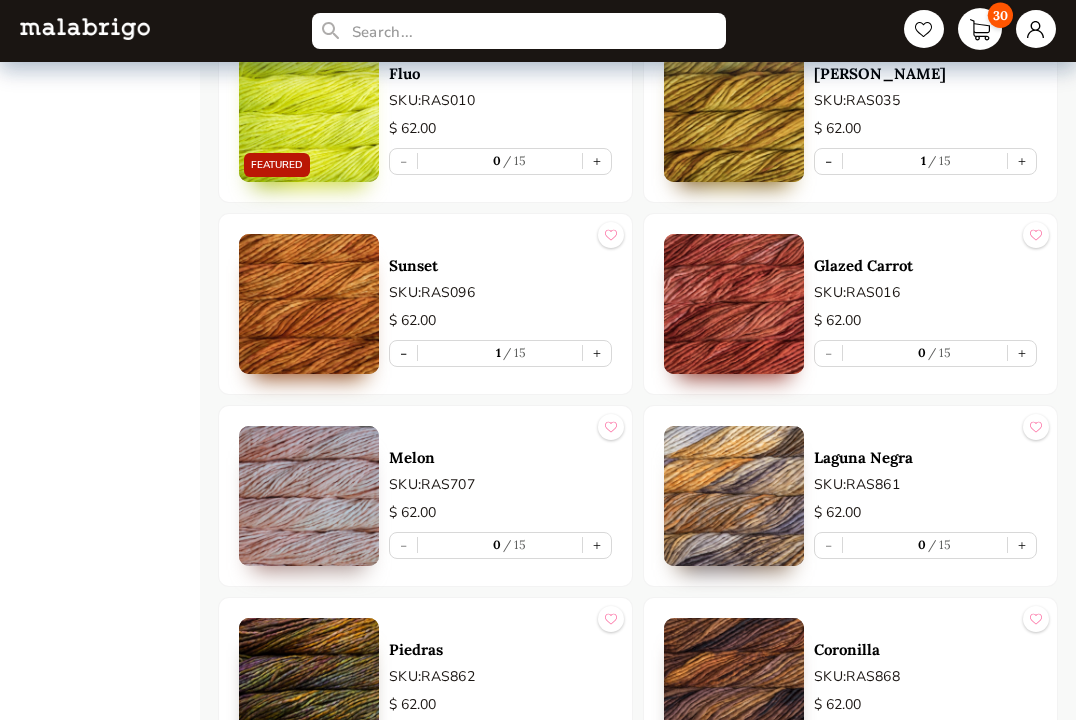 click on "30" at bounding box center [980, 29] 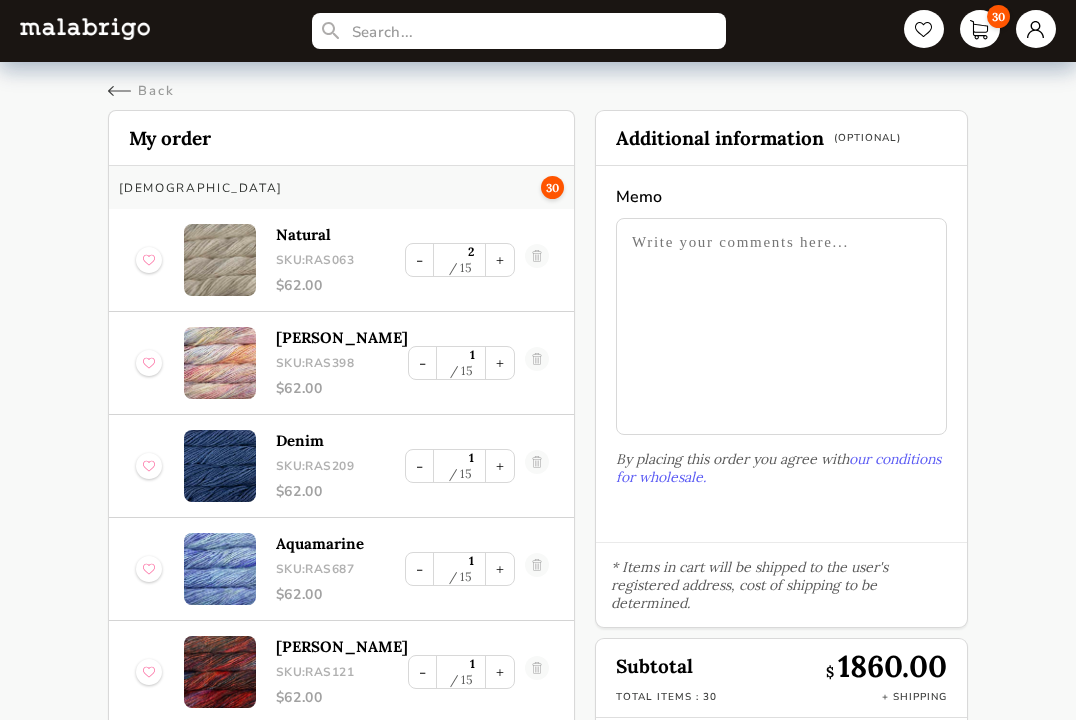scroll, scrollTop: 0, scrollLeft: 0, axis: both 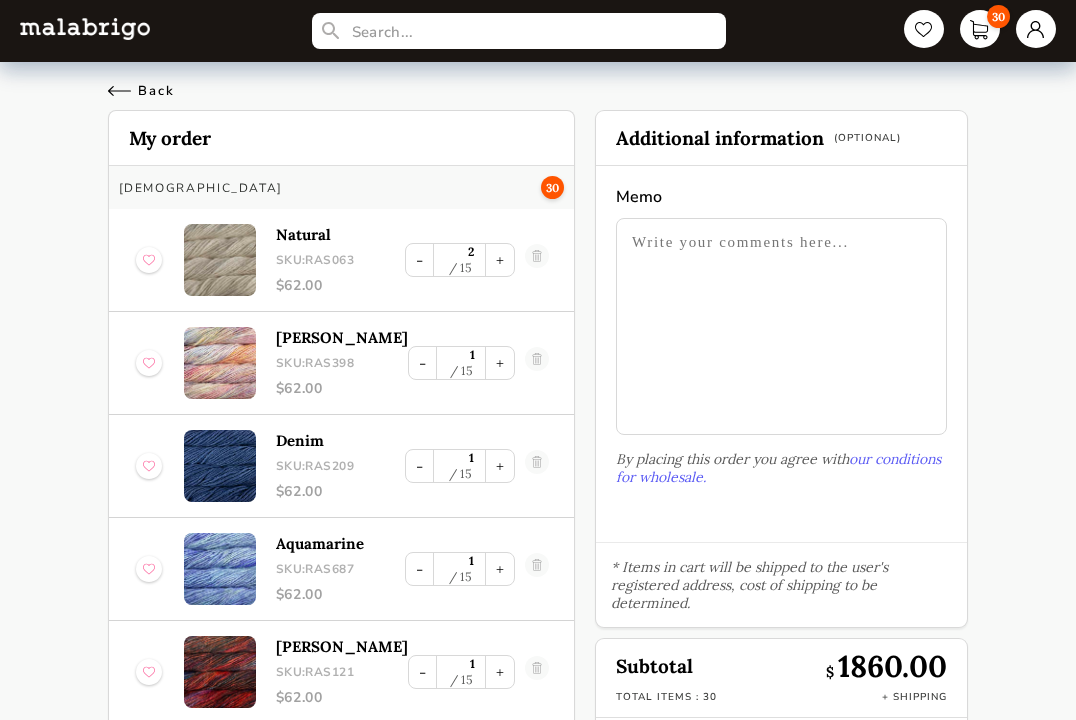 click on "Back" at bounding box center (141, 91) 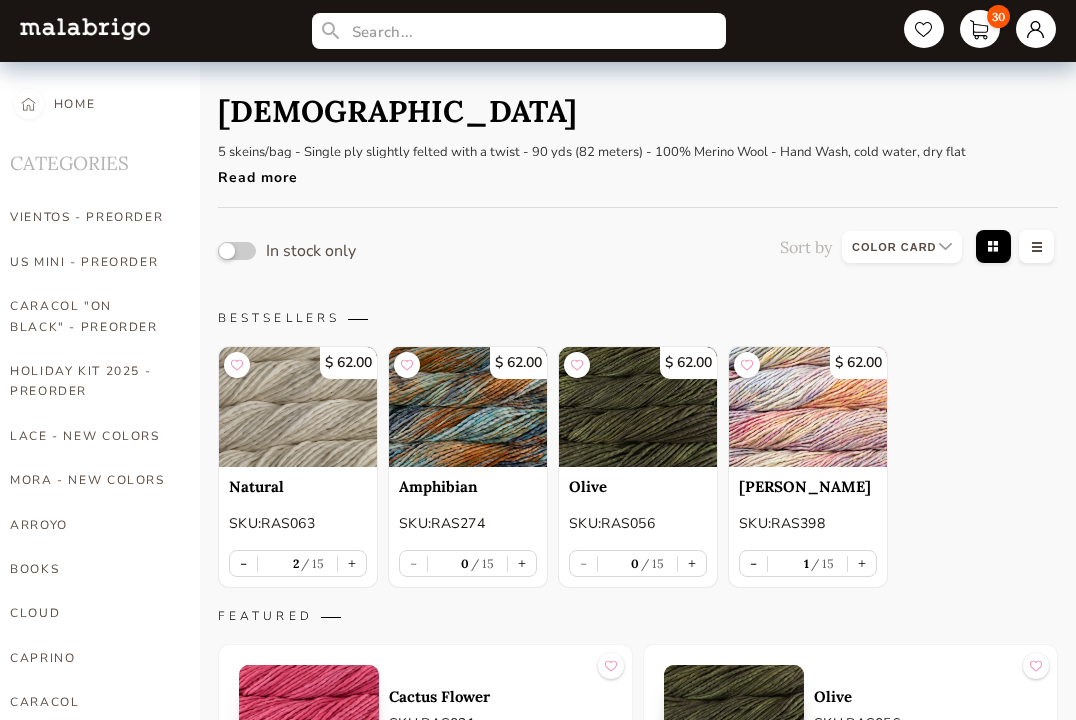 scroll, scrollTop: 7389, scrollLeft: 0, axis: vertical 